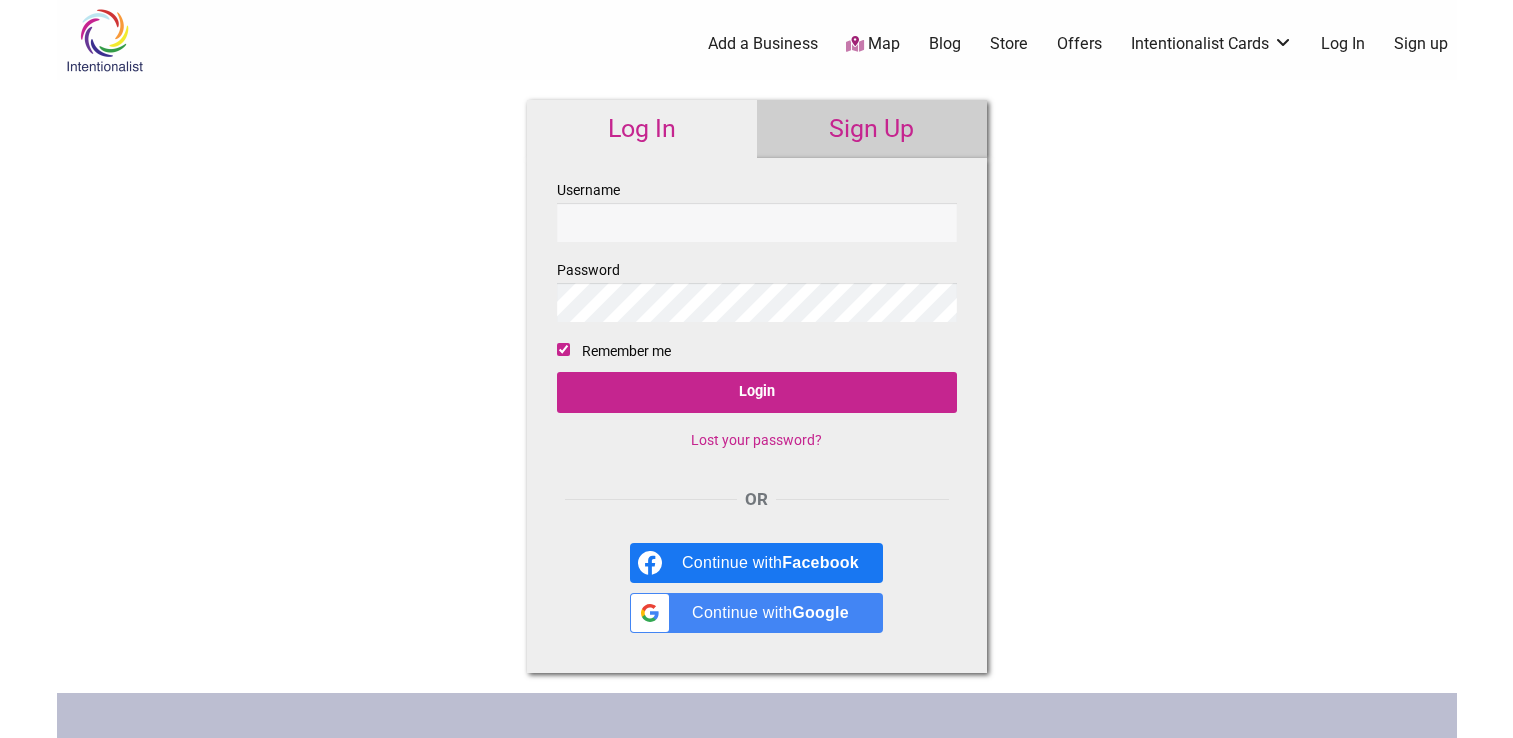 scroll, scrollTop: 0, scrollLeft: 0, axis: both 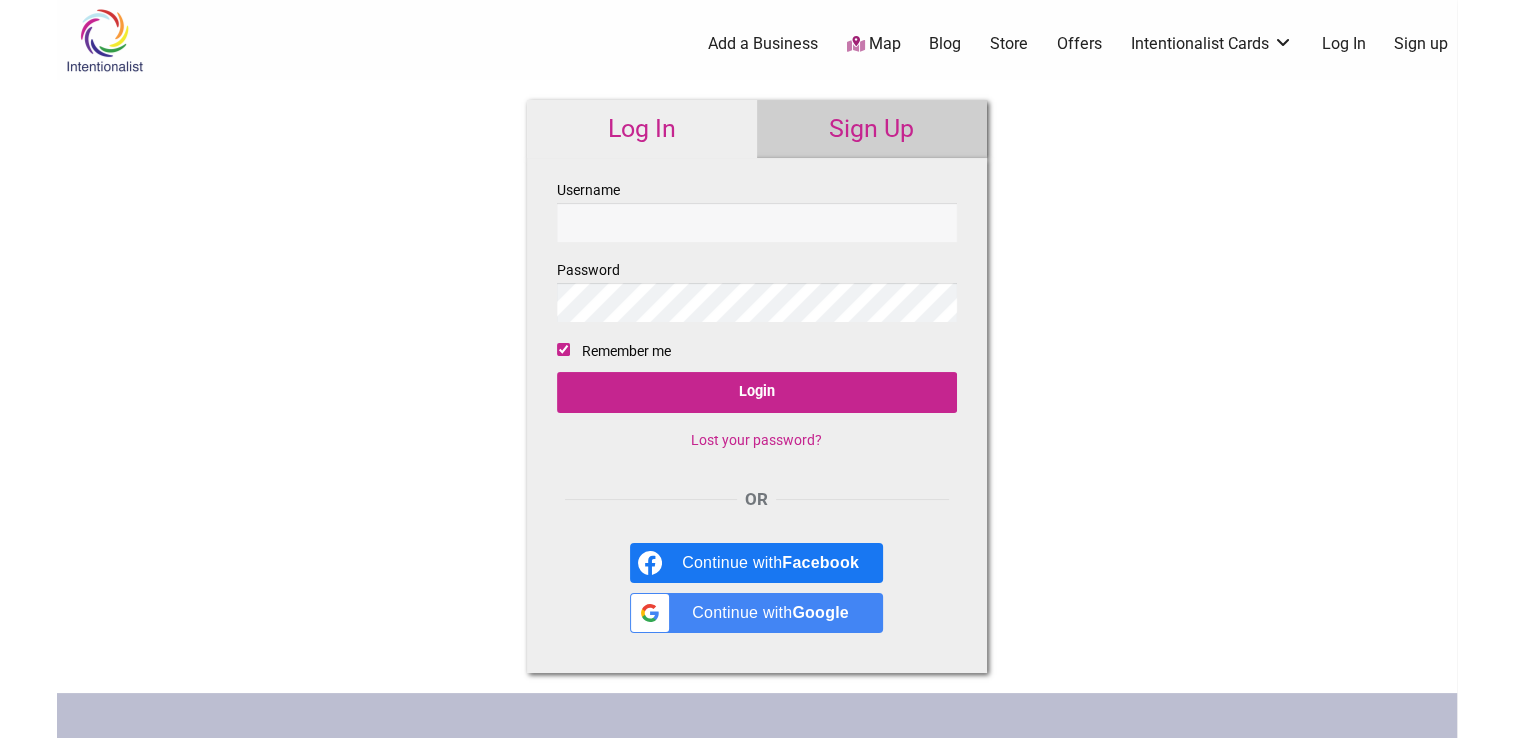 click on "Sign Up" at bounding box center [872, 129] 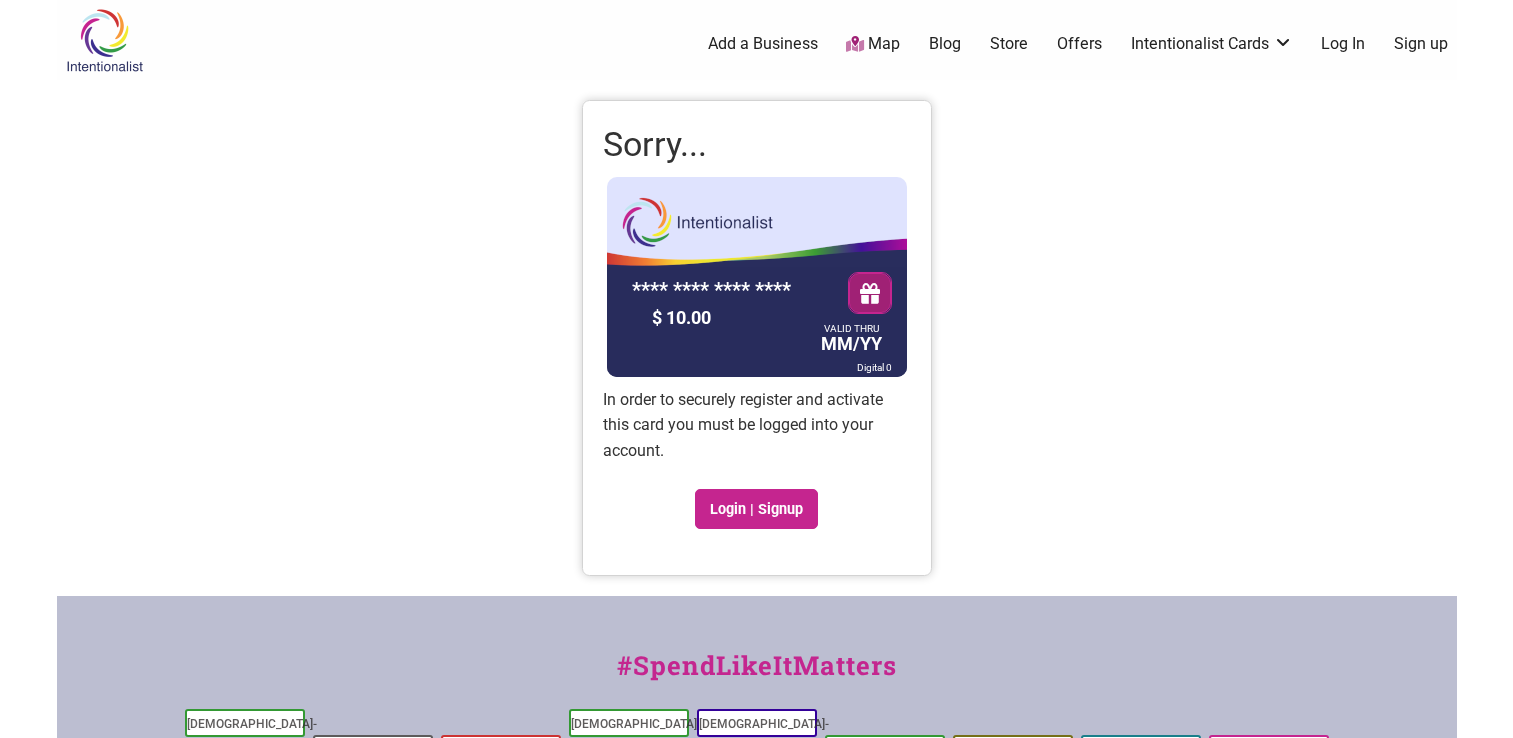 scroll, scrollTop: 0, scrollLeft: 0, axis: both 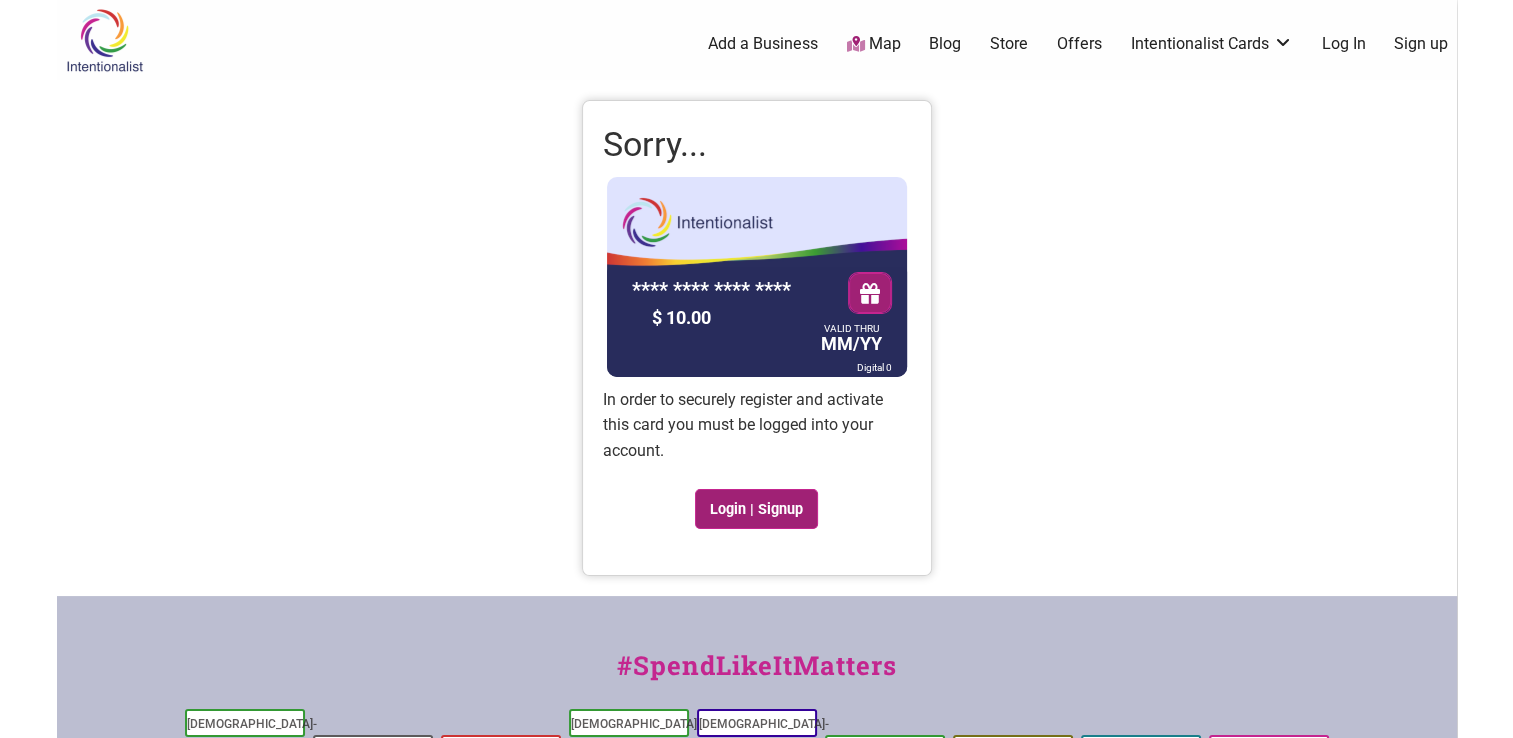 click on "Login | Signup" at bounding box center [757, 509] 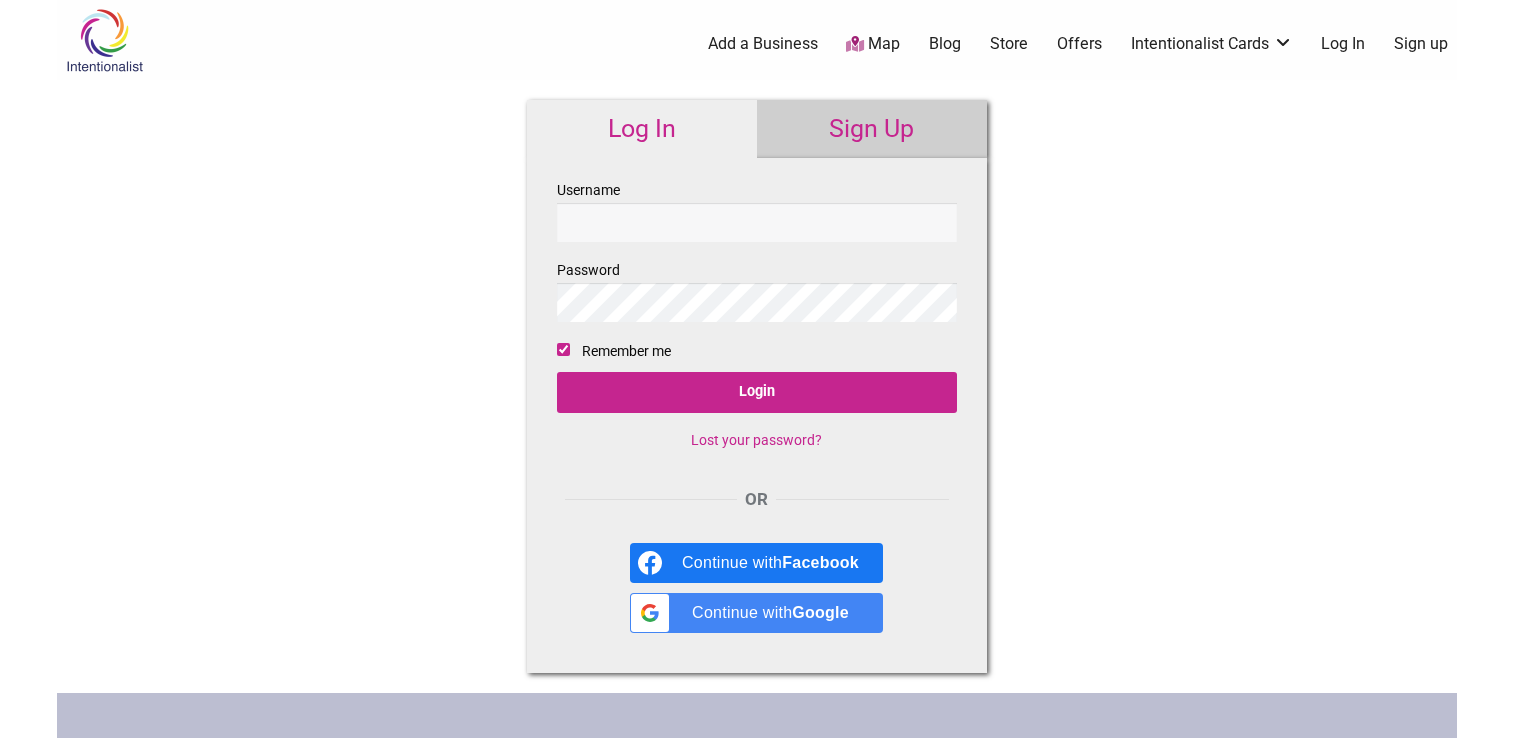 scroll, scrollTop: 0, scrollLeft: 0, axis: both 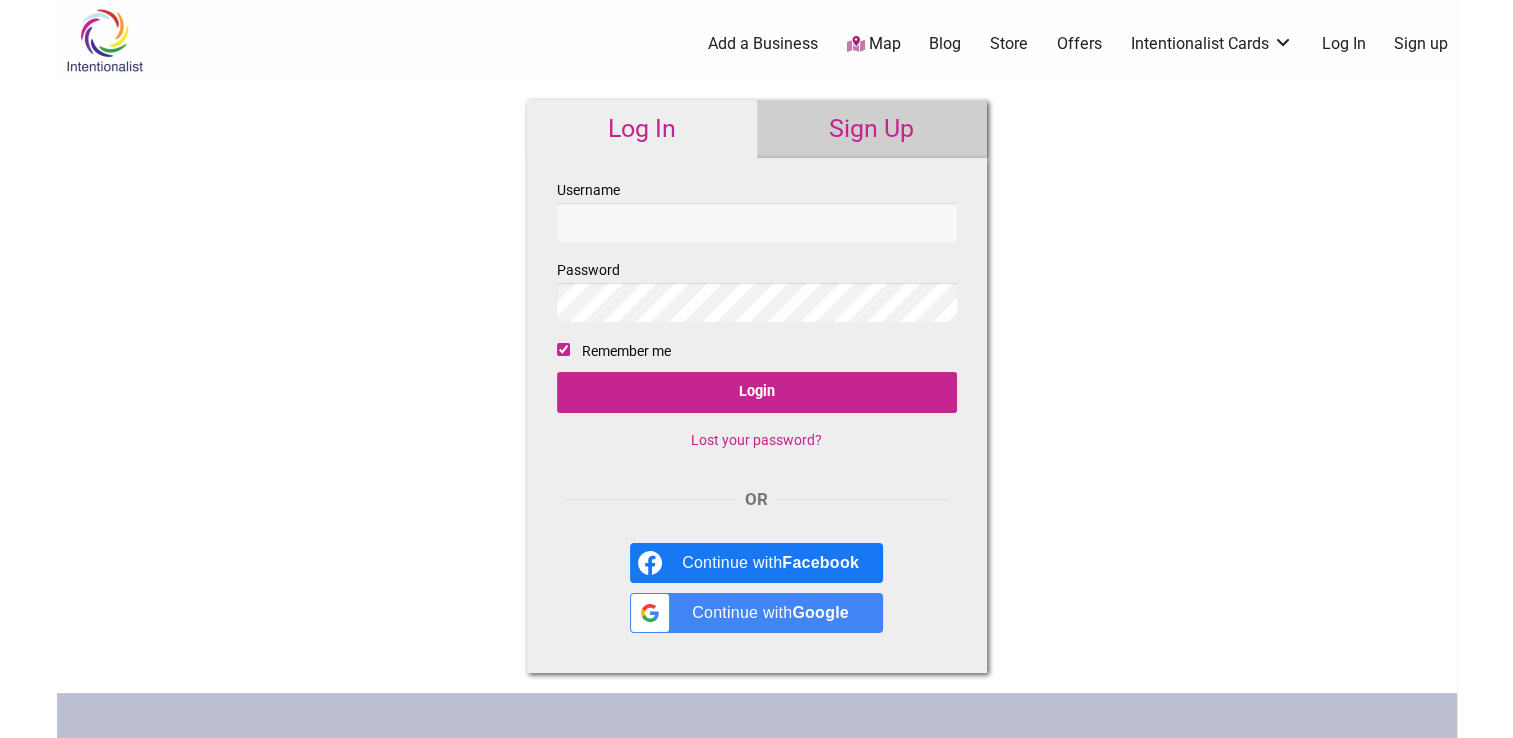 click on "Sign Up" at bounding box center (872, 129) 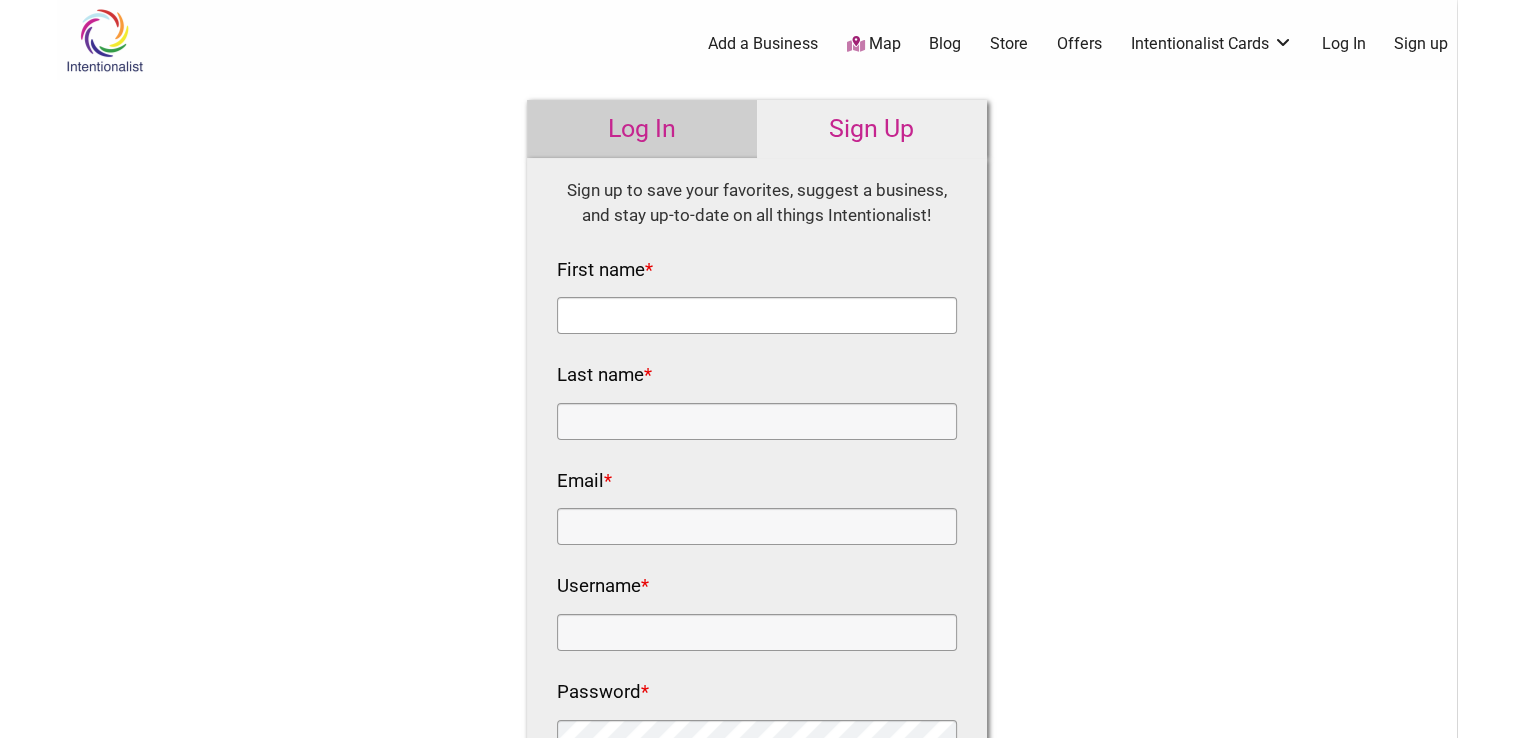 click on "First name  *" at bounding box center (757, 315) 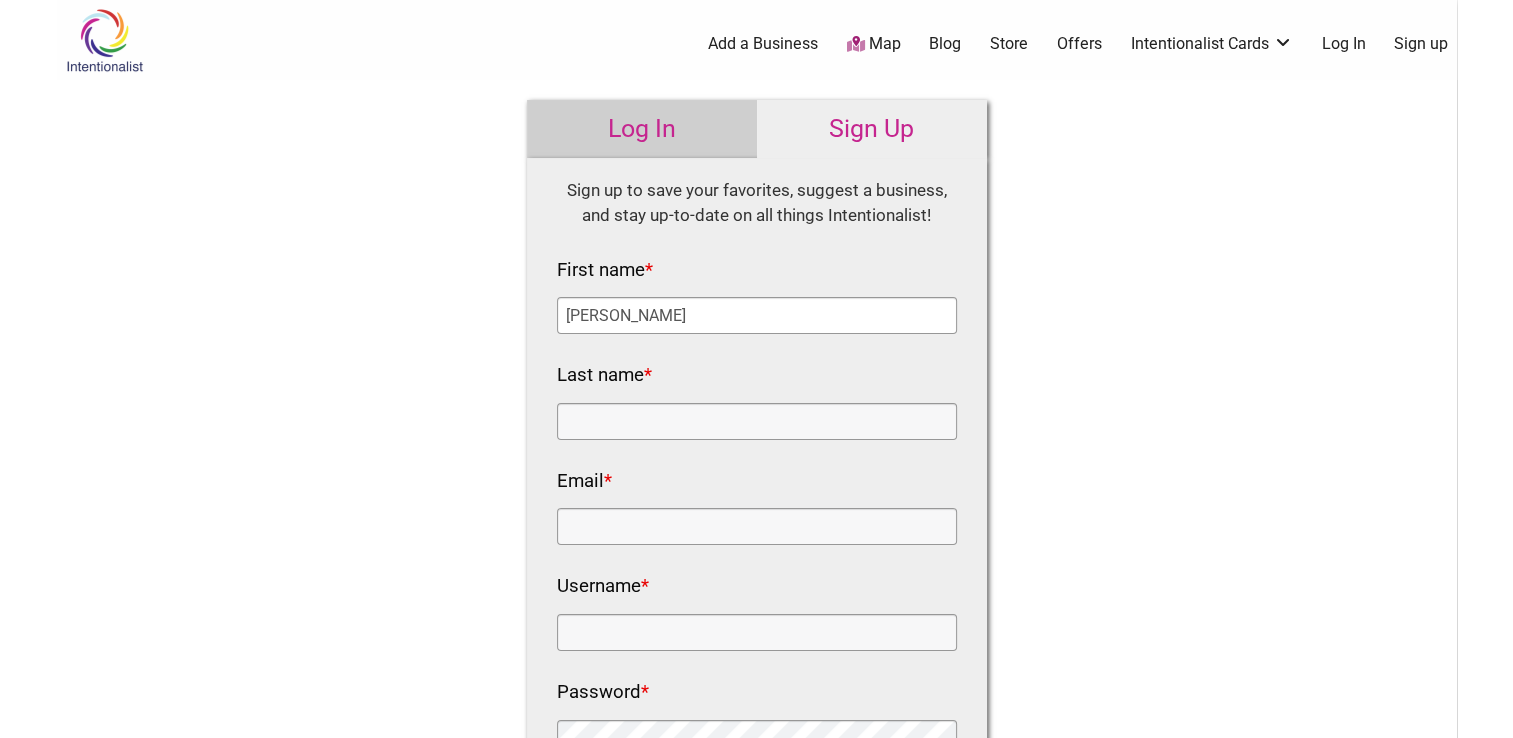 type on "[PERSON_NAME]" 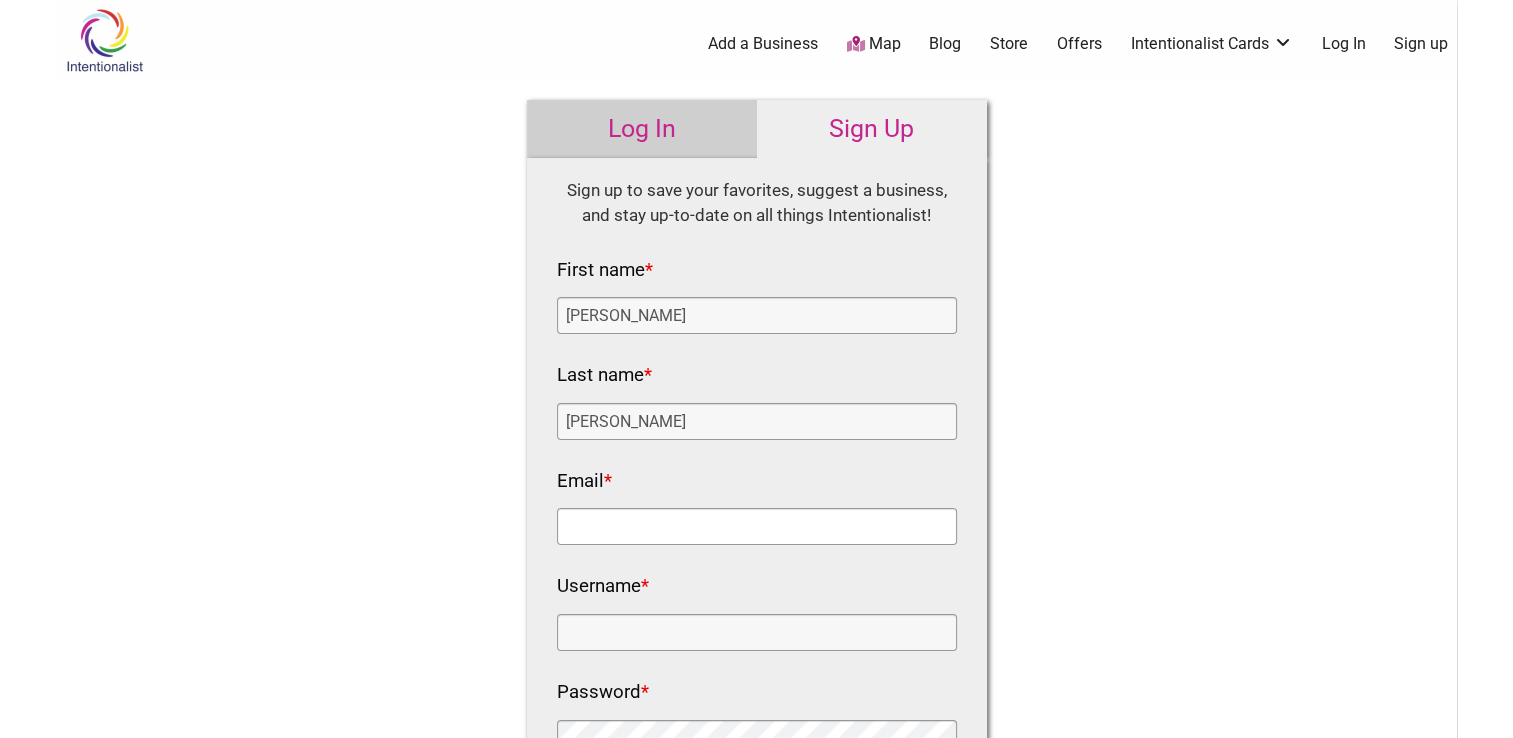 type on "[PERSON_NAME][EMAIL_ADDRESS][PERSON_NAME][DOMAIN_NAME]" 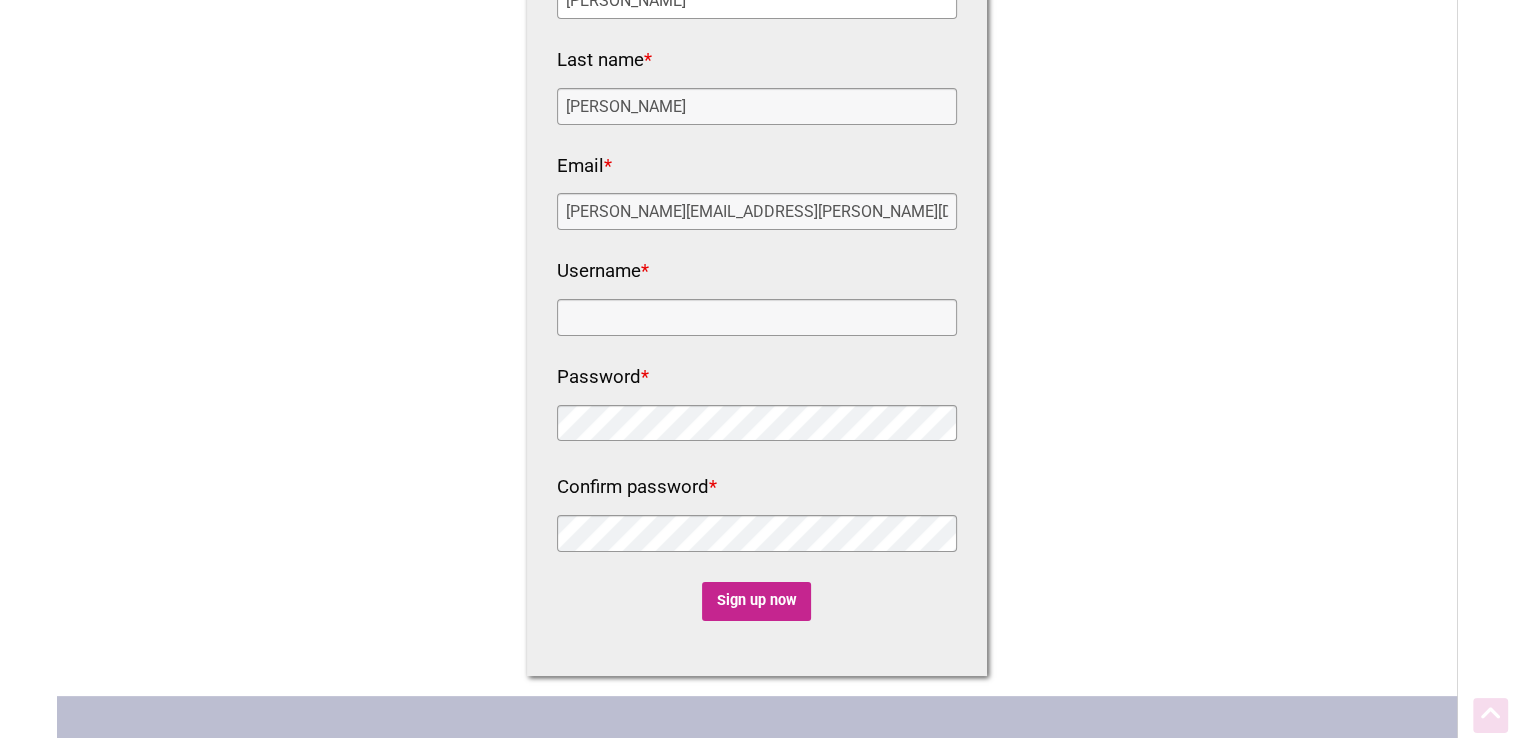 scroll, scrollTop: 316, scrollLeft: 0, axis: vertical 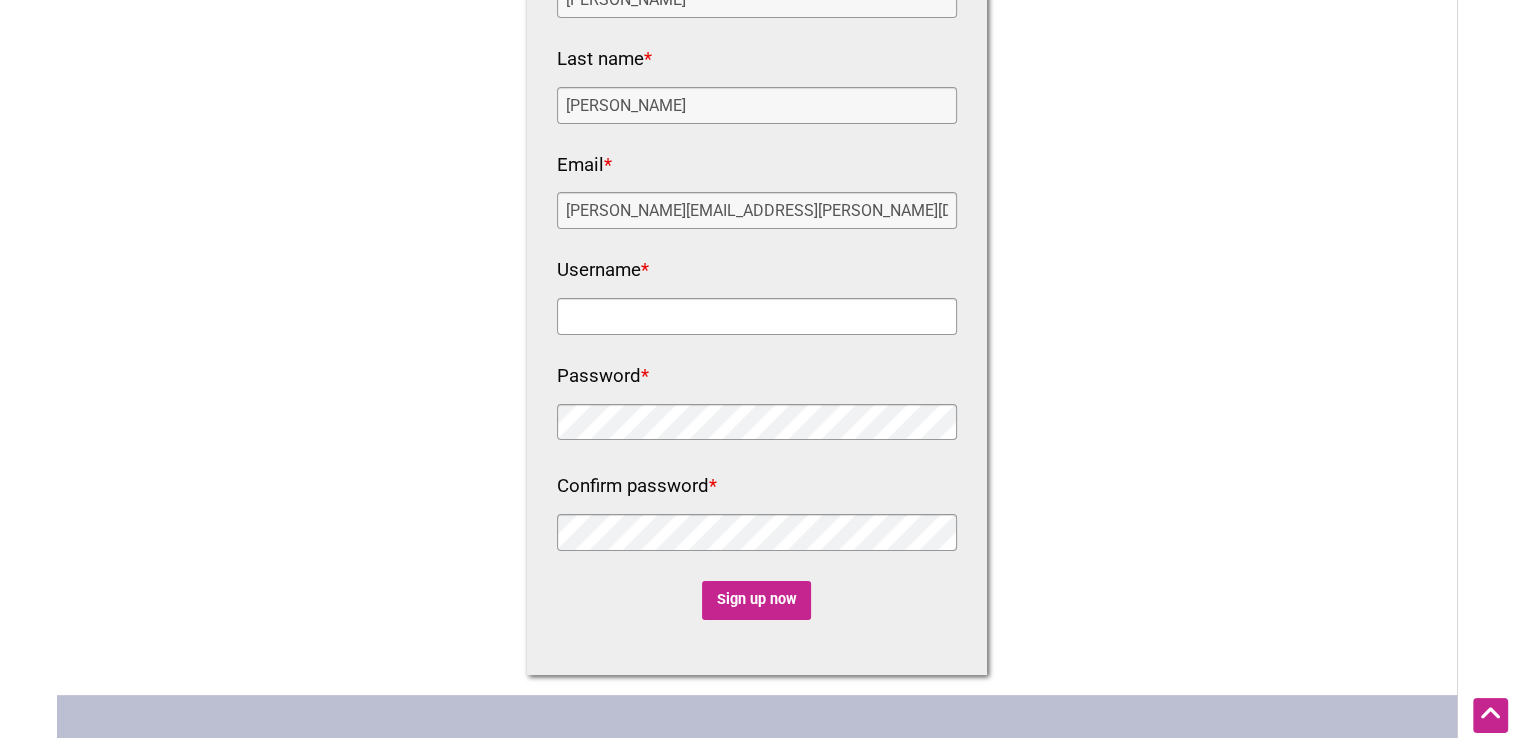 click on "Username  *" at bounding box center [757, 316] 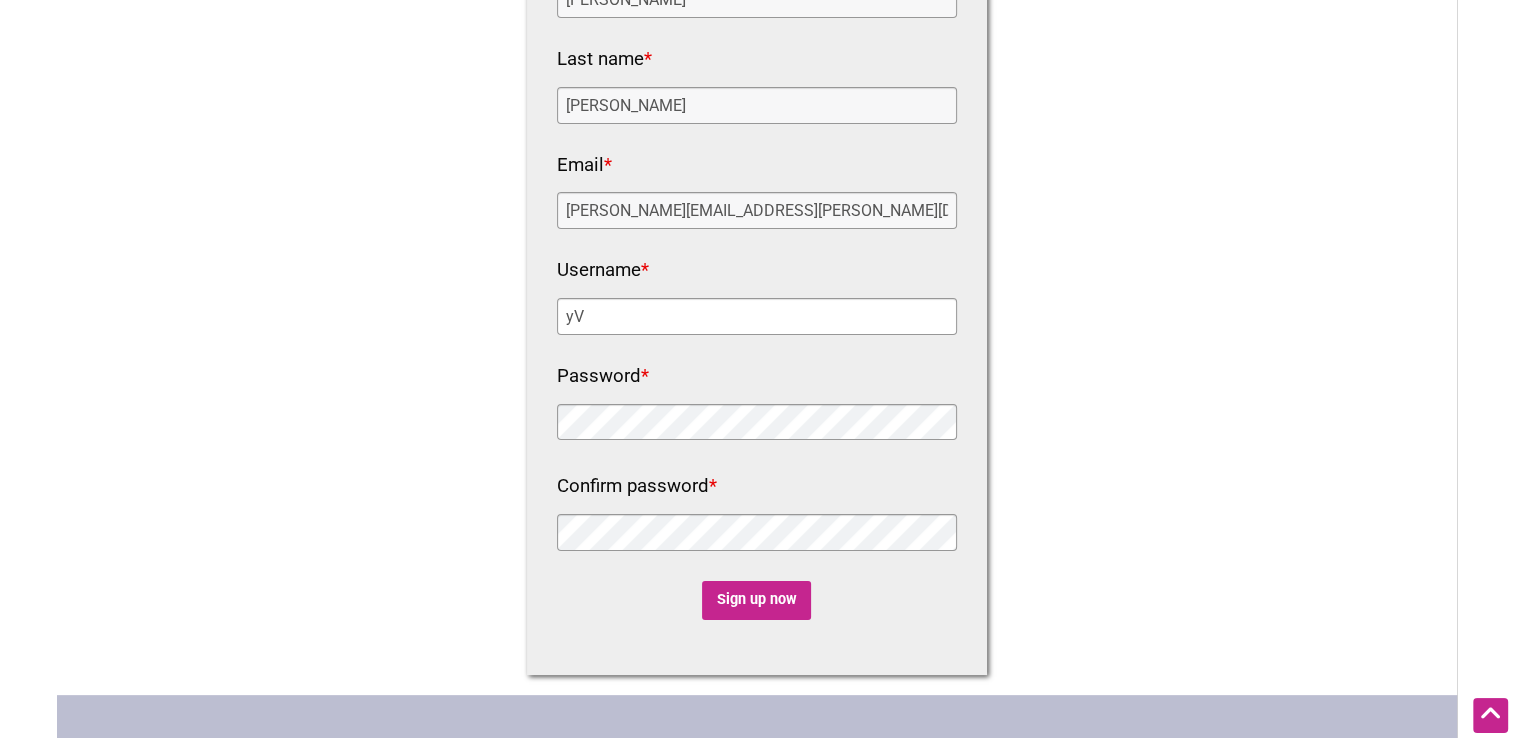 type on "y" 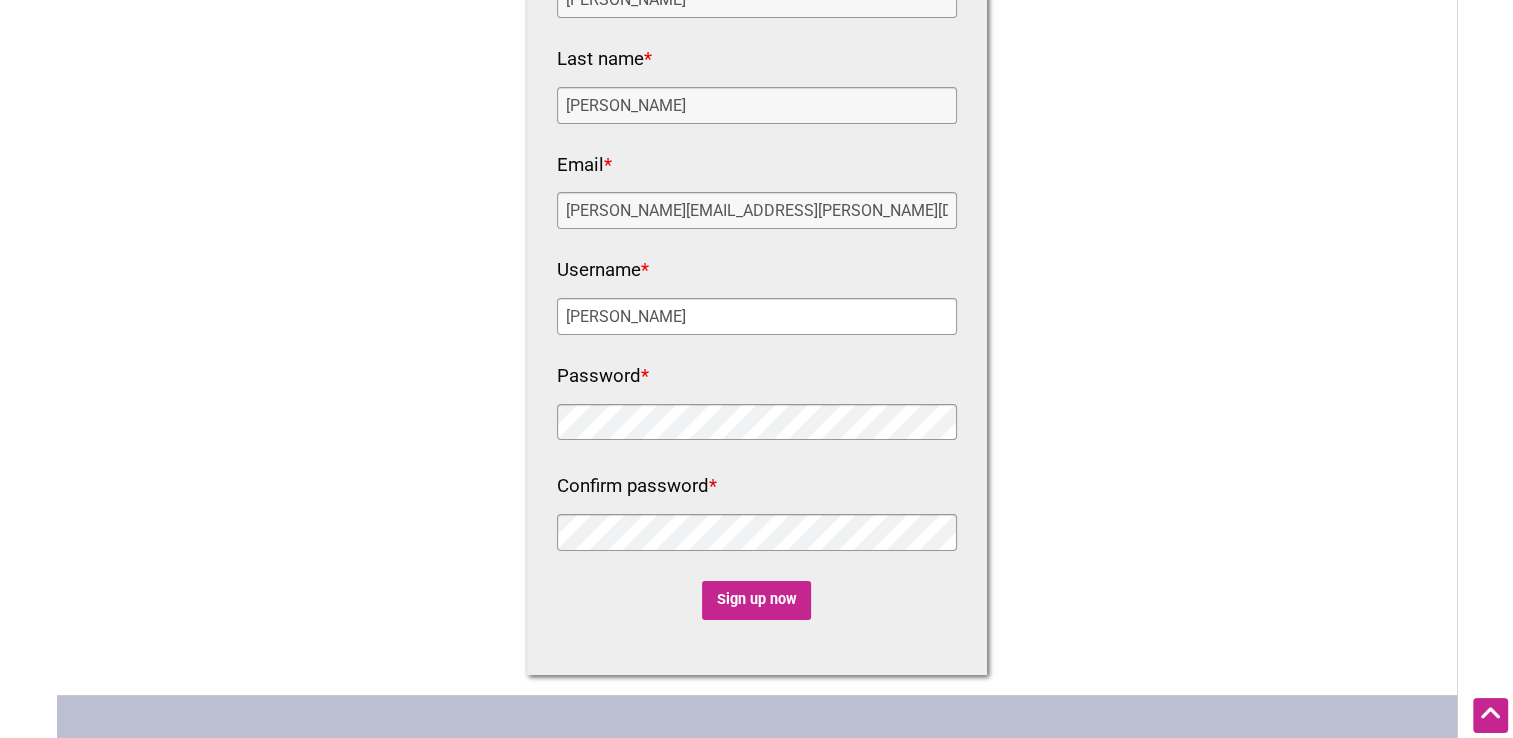 type on "[PERSON_NAME]" 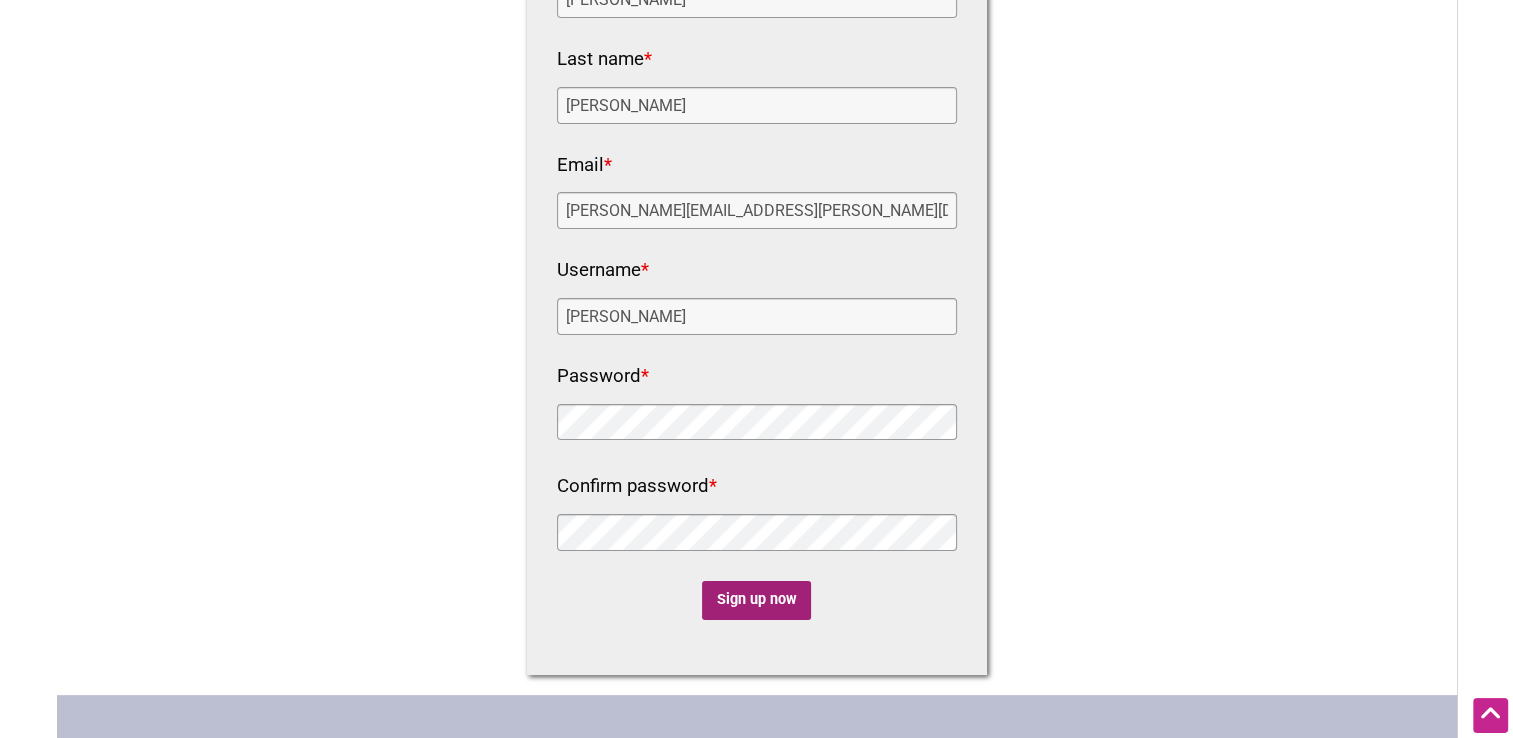 click on "Sign up now" at bounding box center (756, 600) 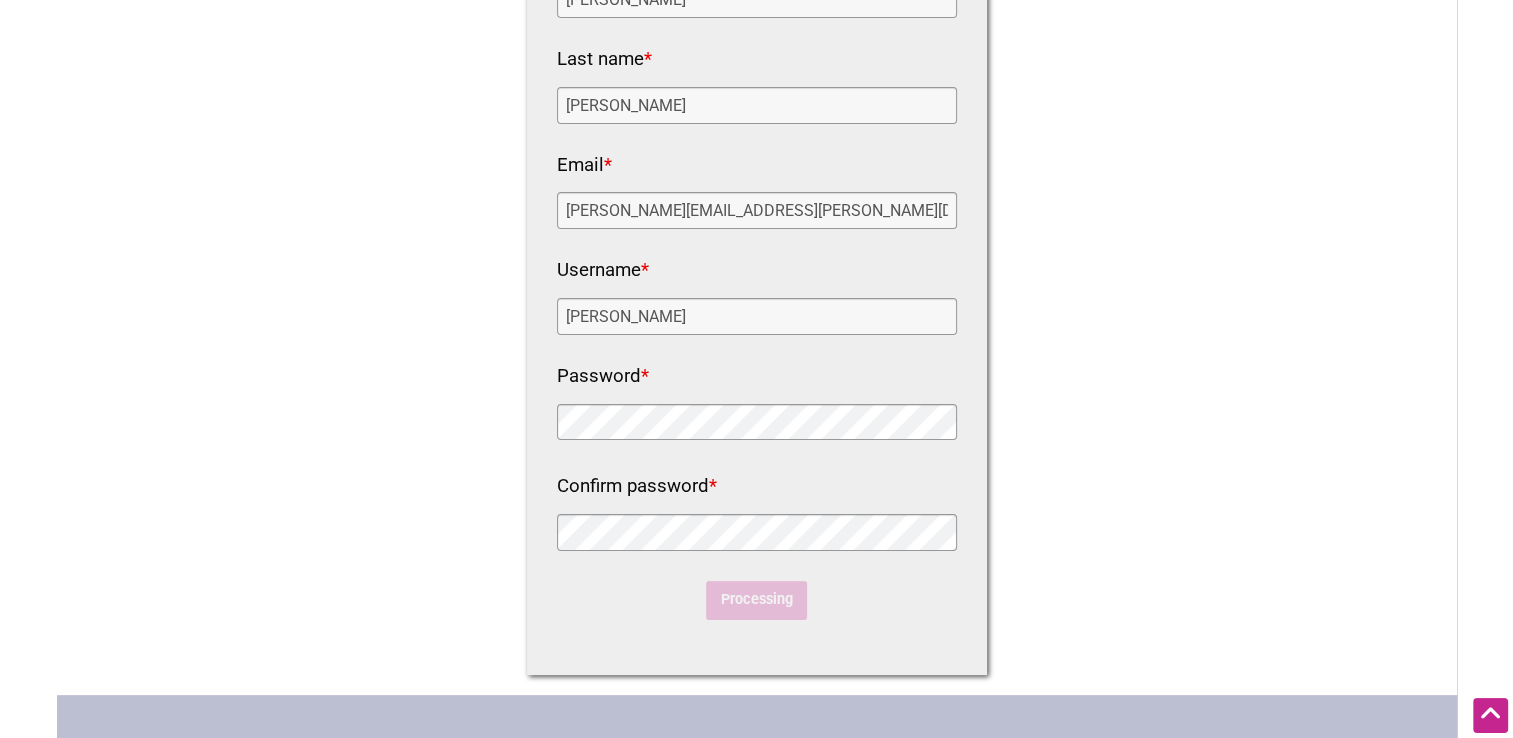 scroll, scrollTop: 0, scrollLeft: 0, axis: both 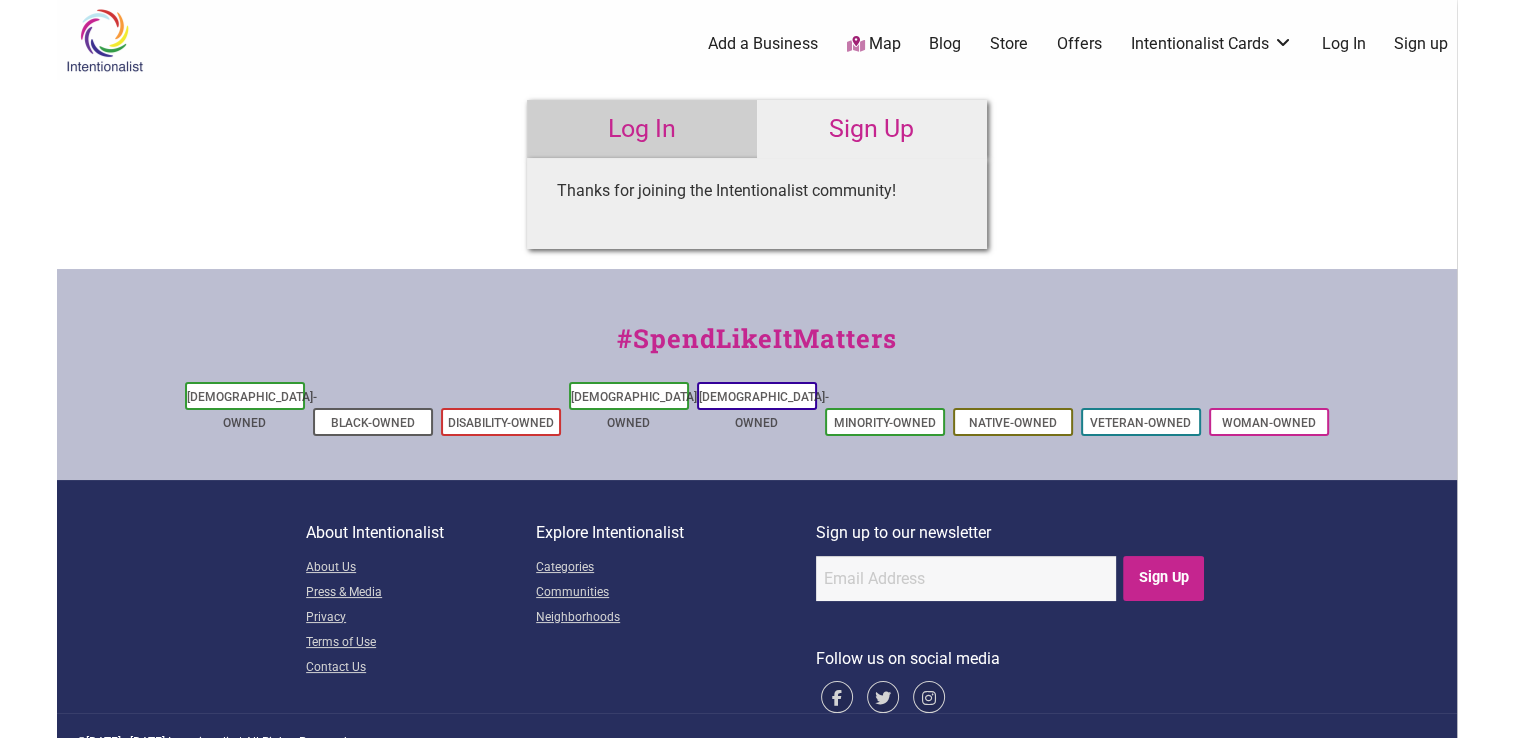 click on "Log In" at bounding box center (1343, 44) 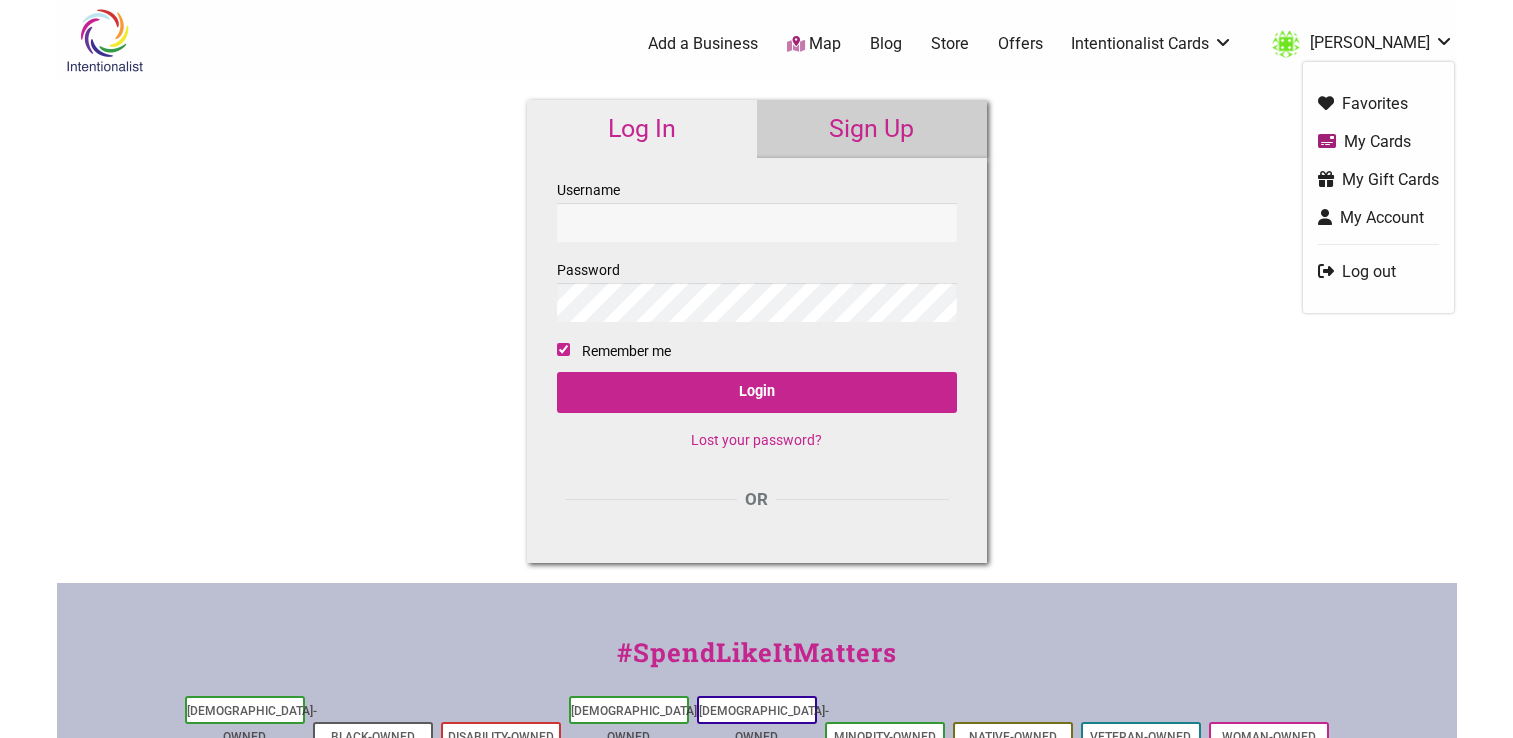 scroll, scrollTop: 0, scrollLeft: 0, axis: both 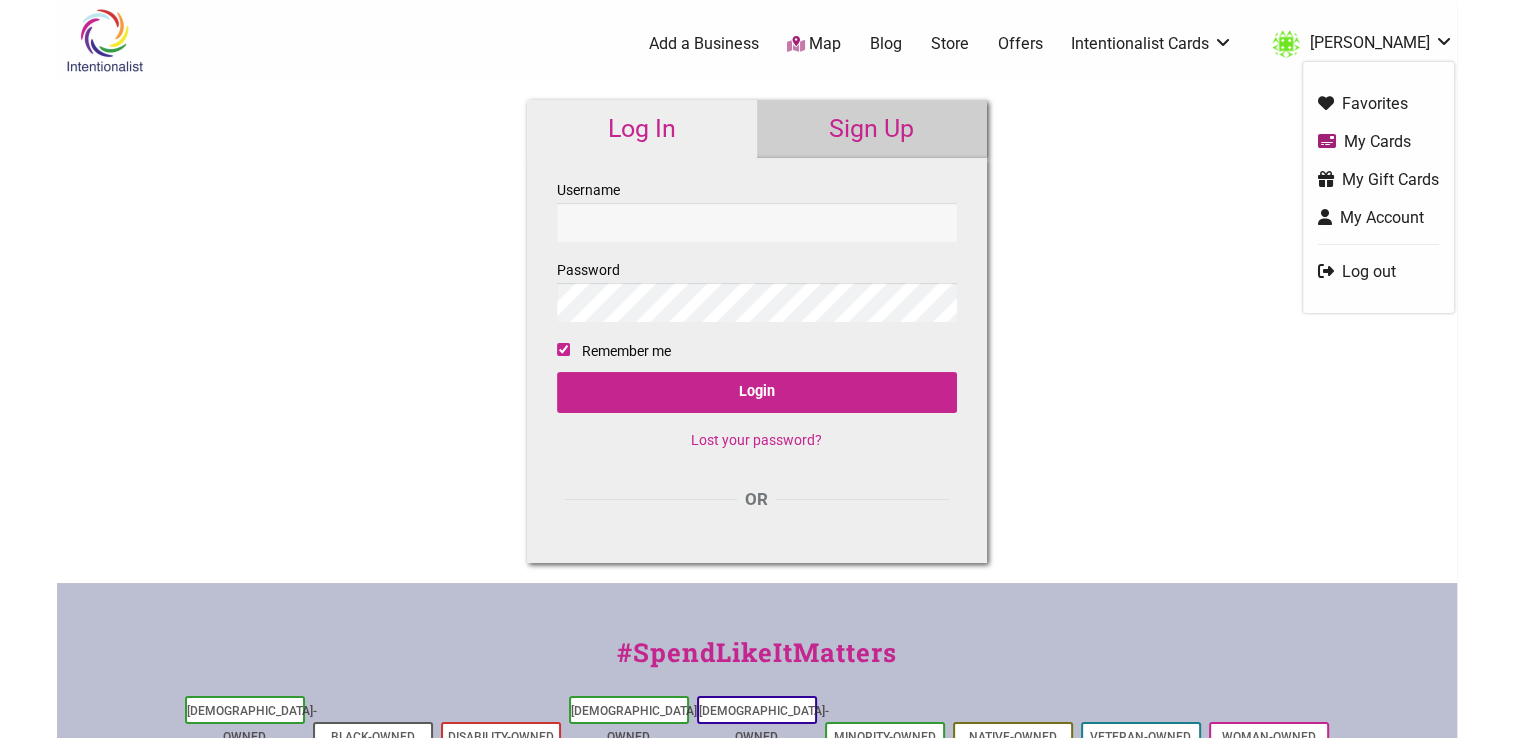 click on "[PERSON_NAME]" at bounding box center [1358, 44] 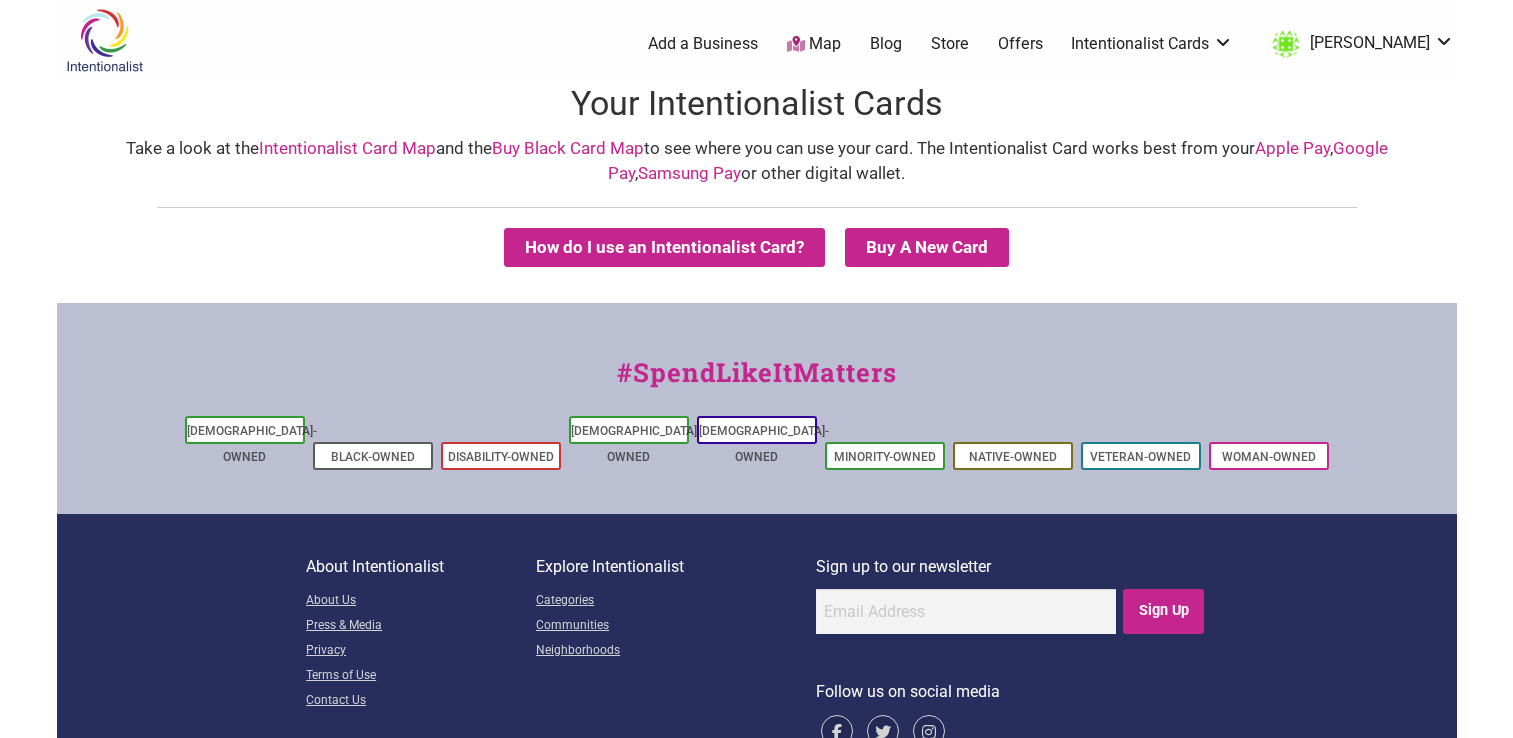 scroll, scrollTop: 0, scrollLeft: 0, axis: both 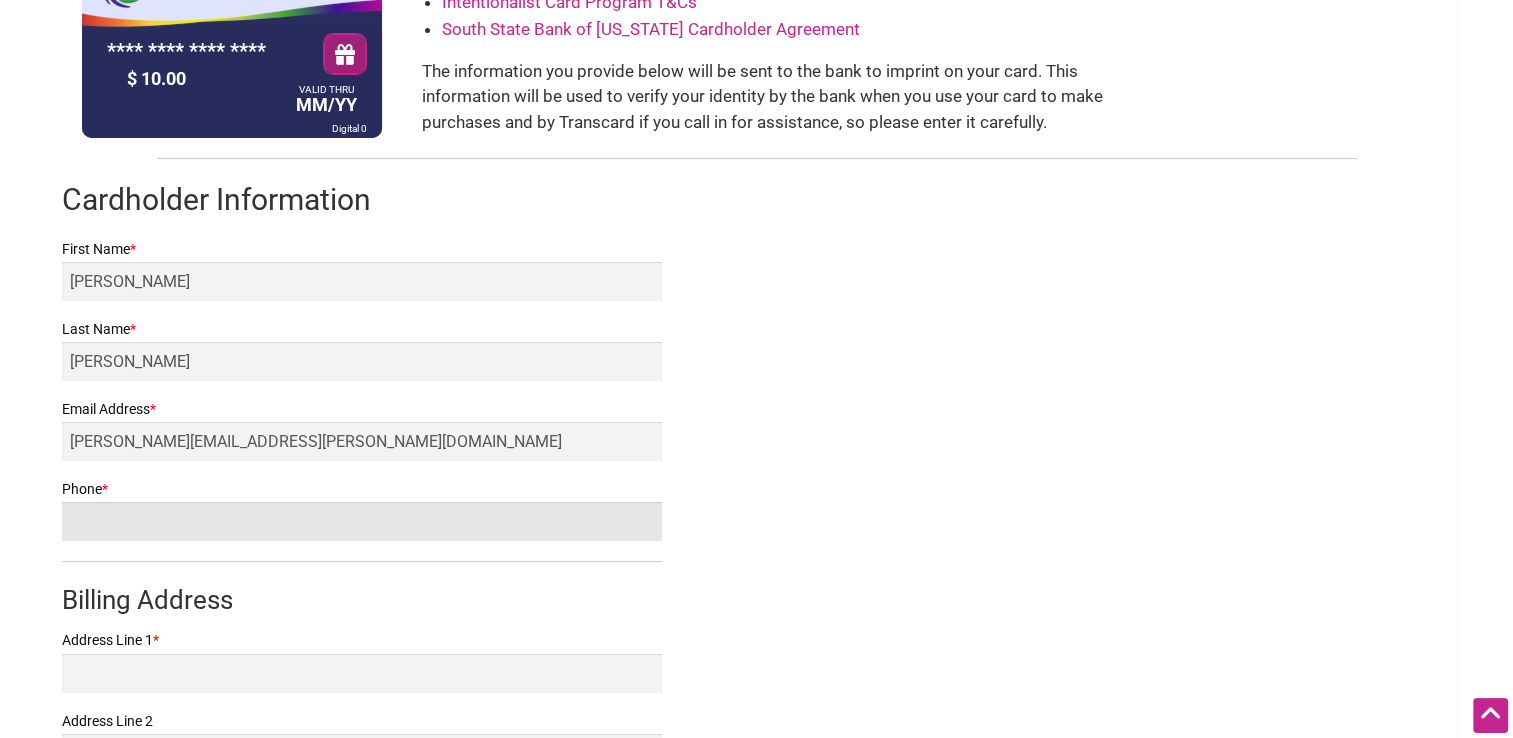 click on "Phone  *" at bounding box center [362, 521] 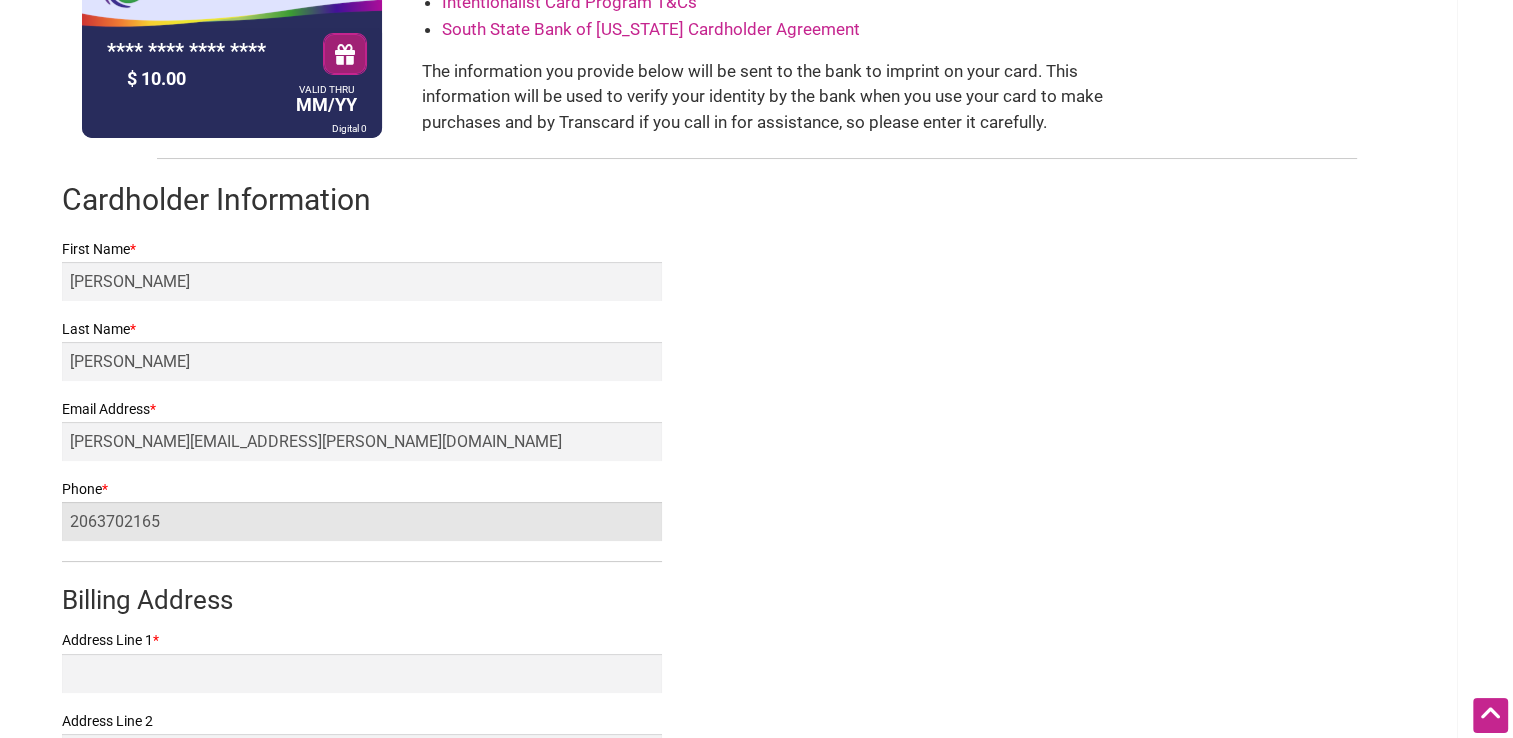 type on "2063702165" 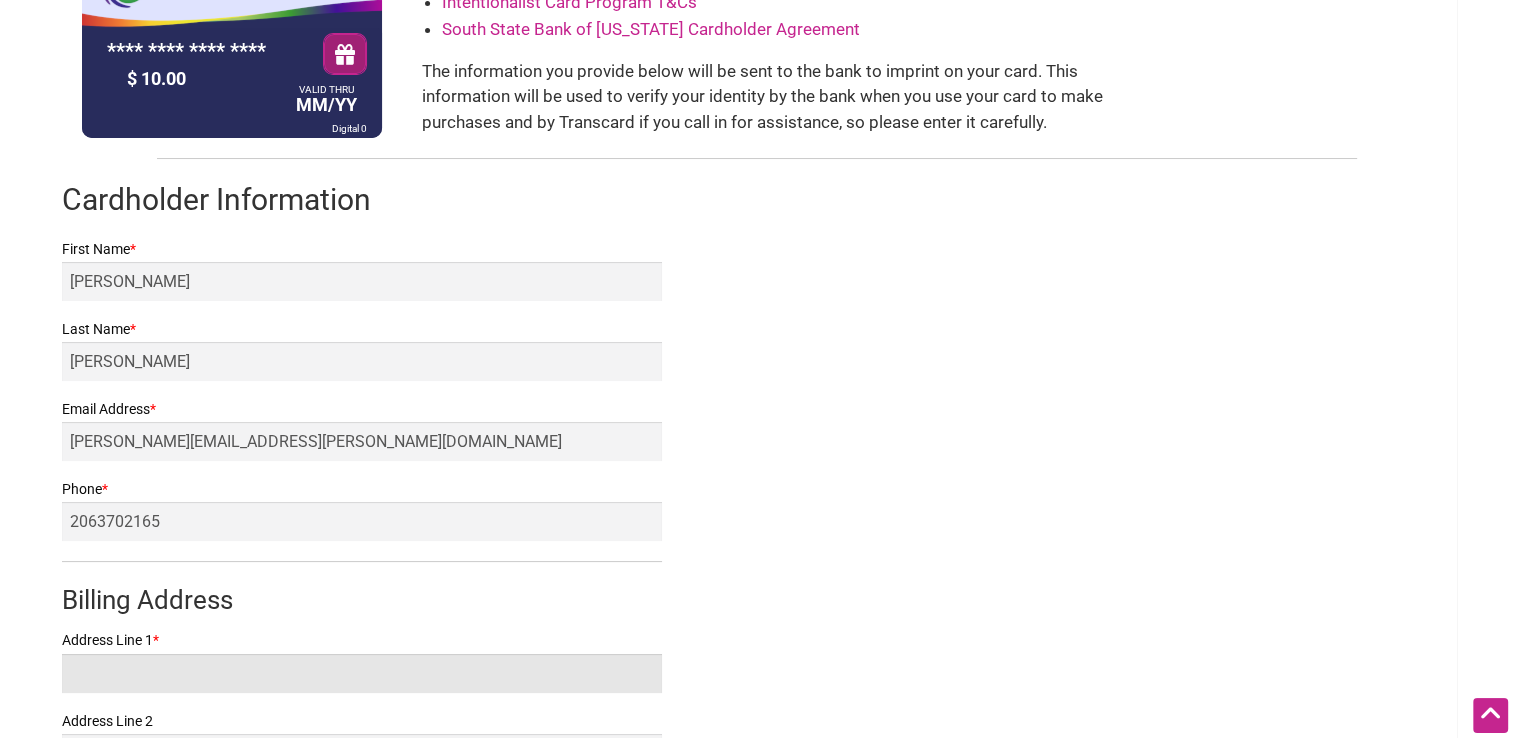 scroll, scrollTop: 576, scrollLeft: 0, axis: vertical 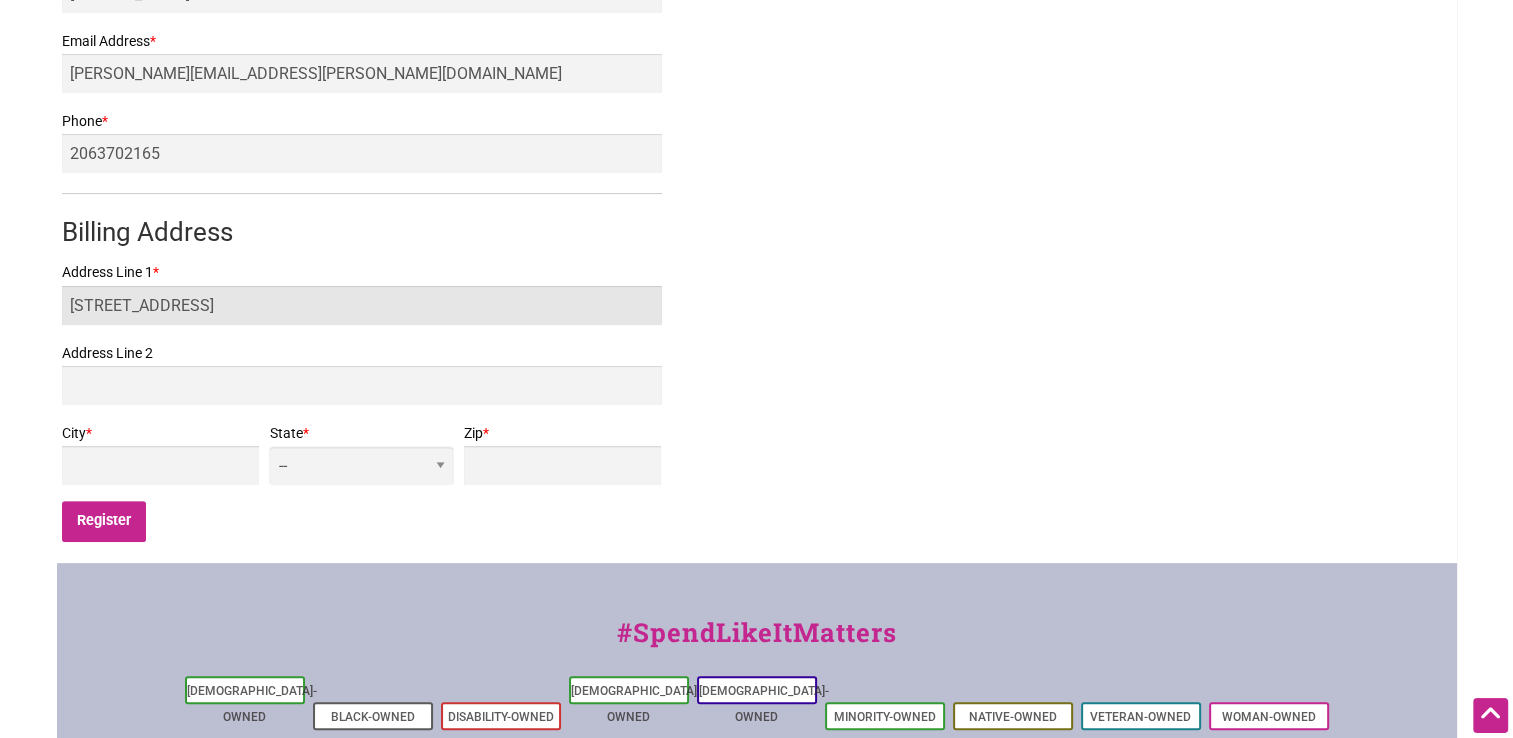 type on "13302 SE 227th PL" 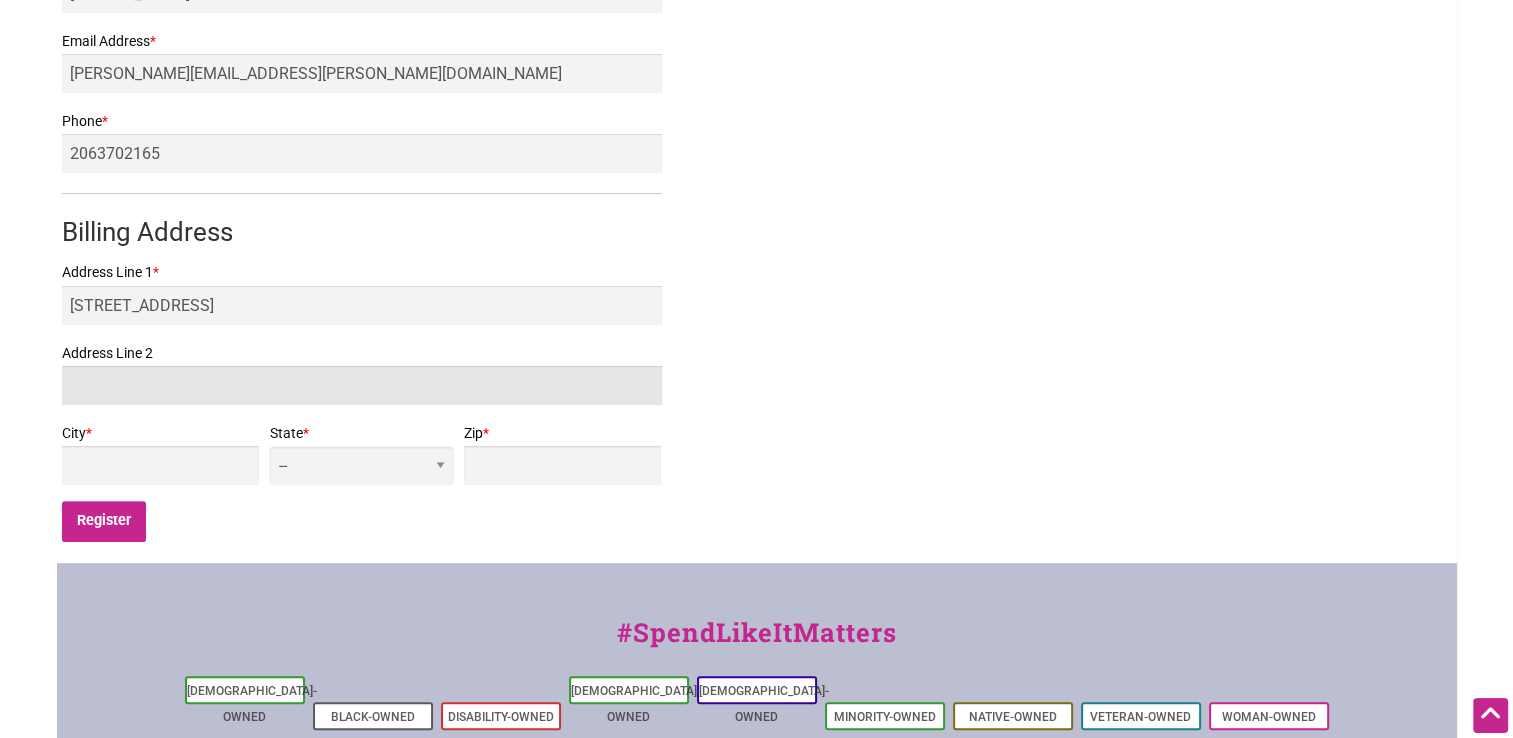 type on "K" 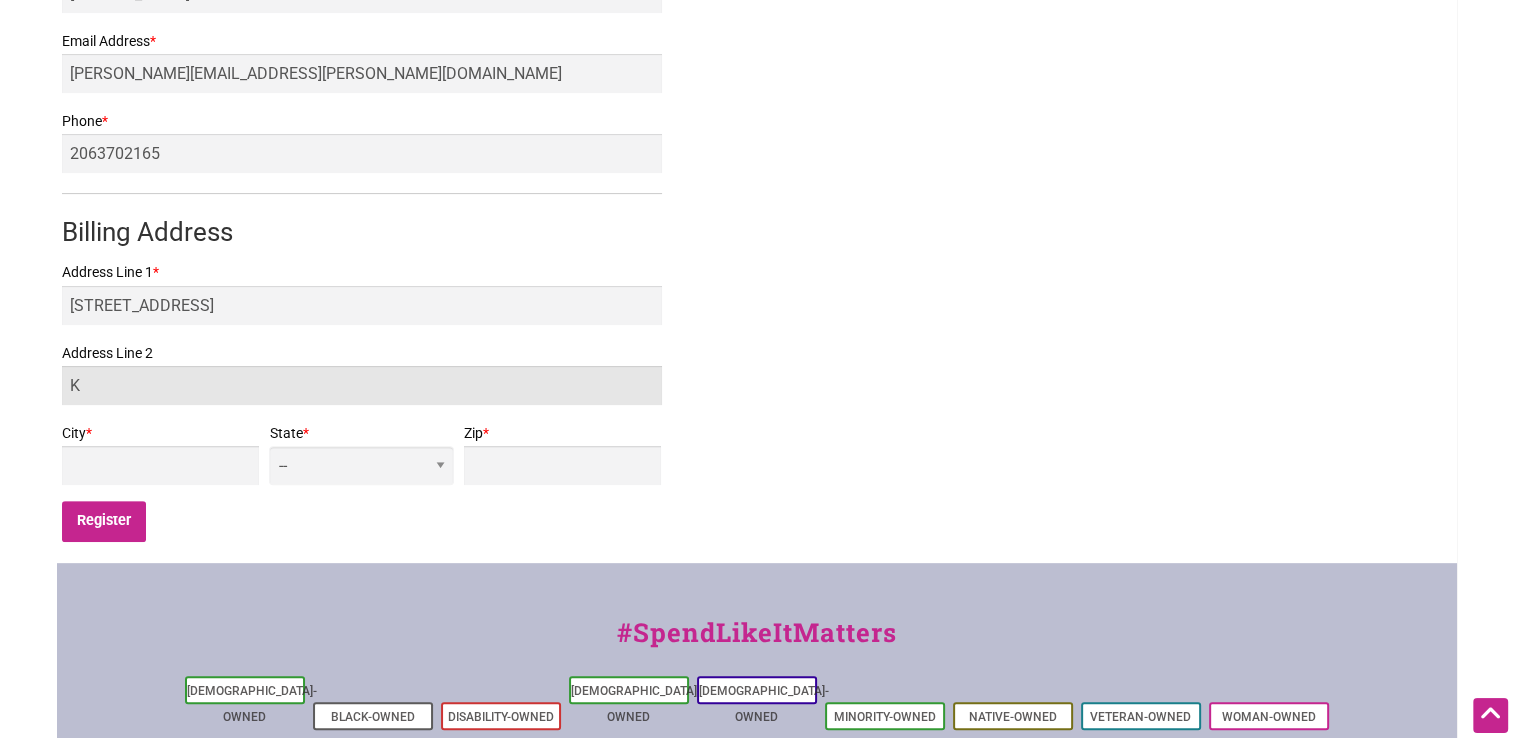 type 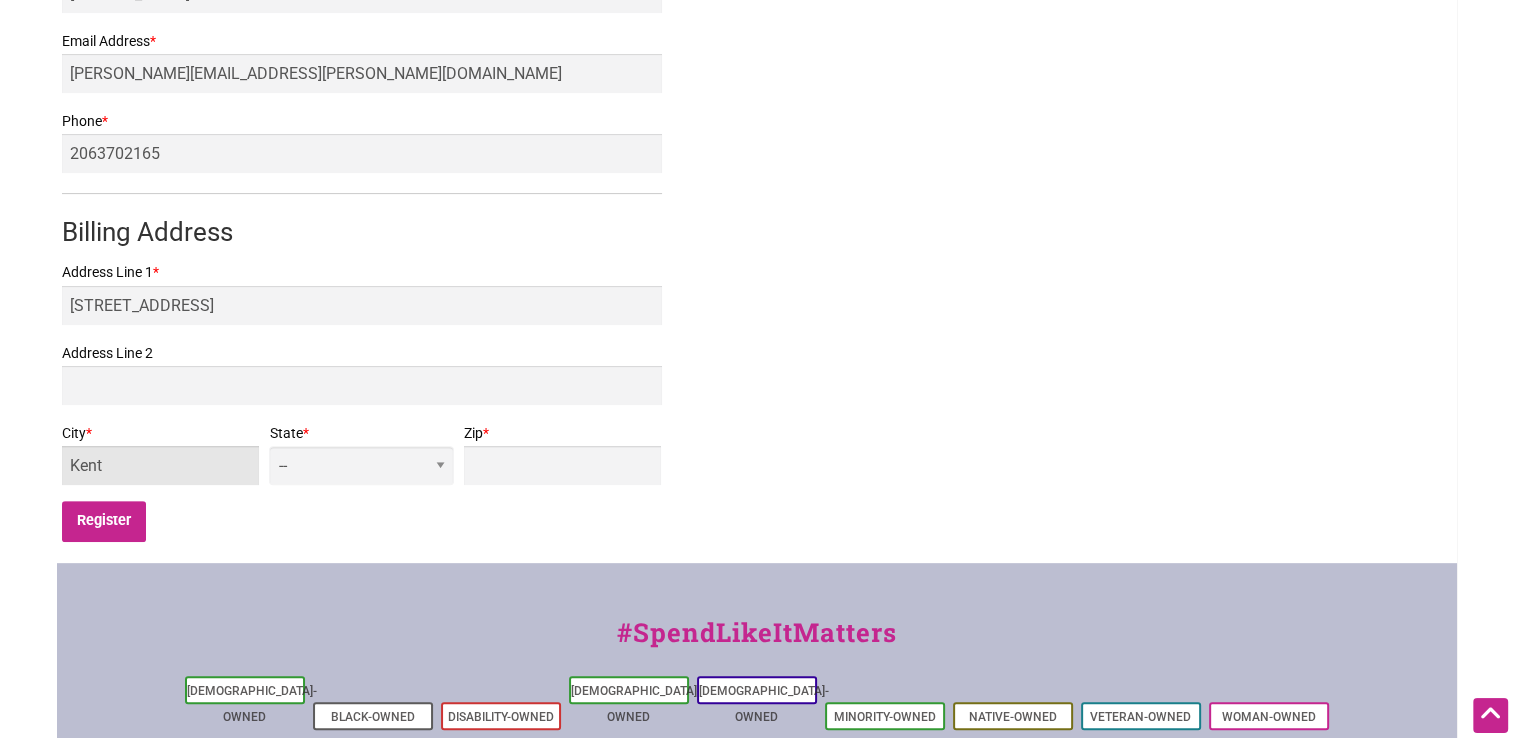 type on "Kent" 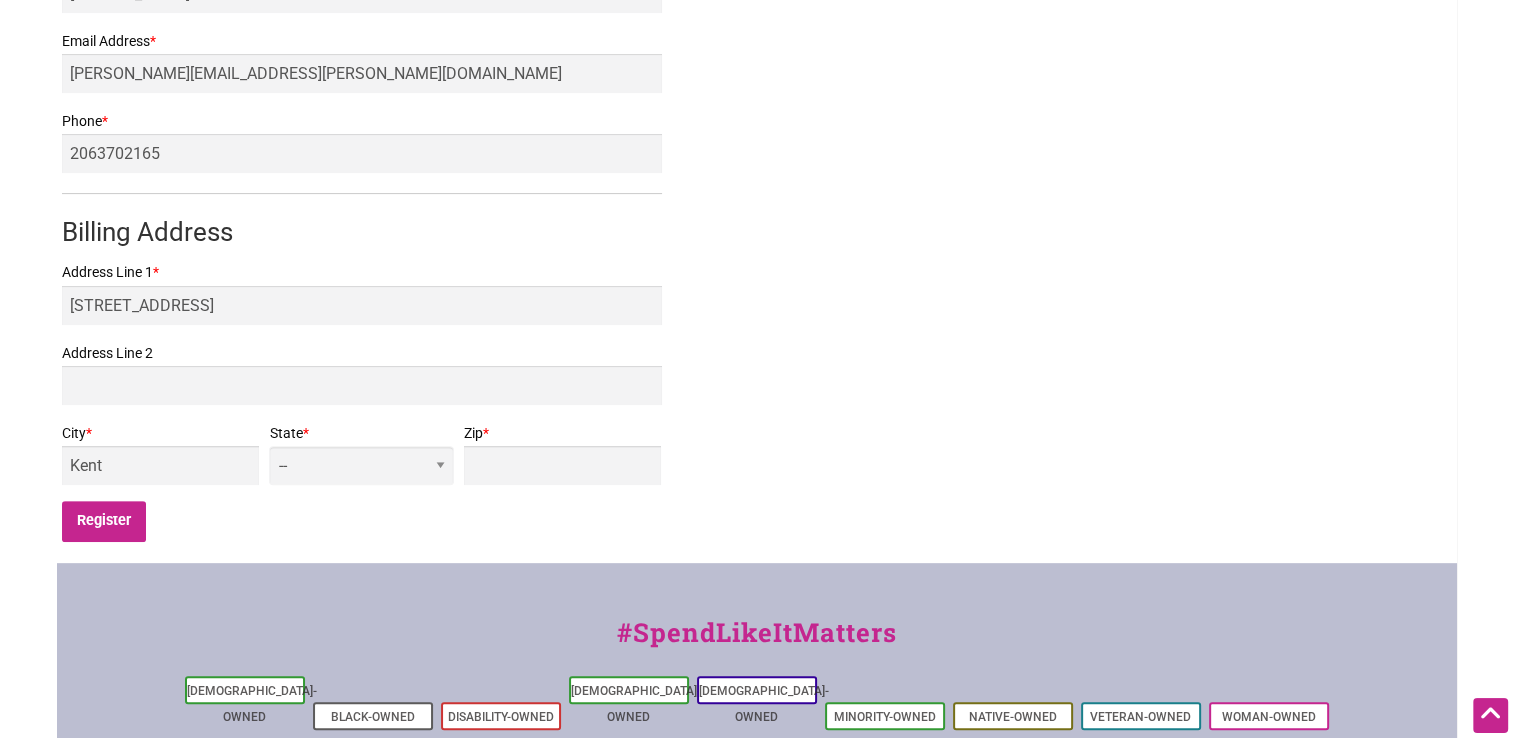 select on "WA" 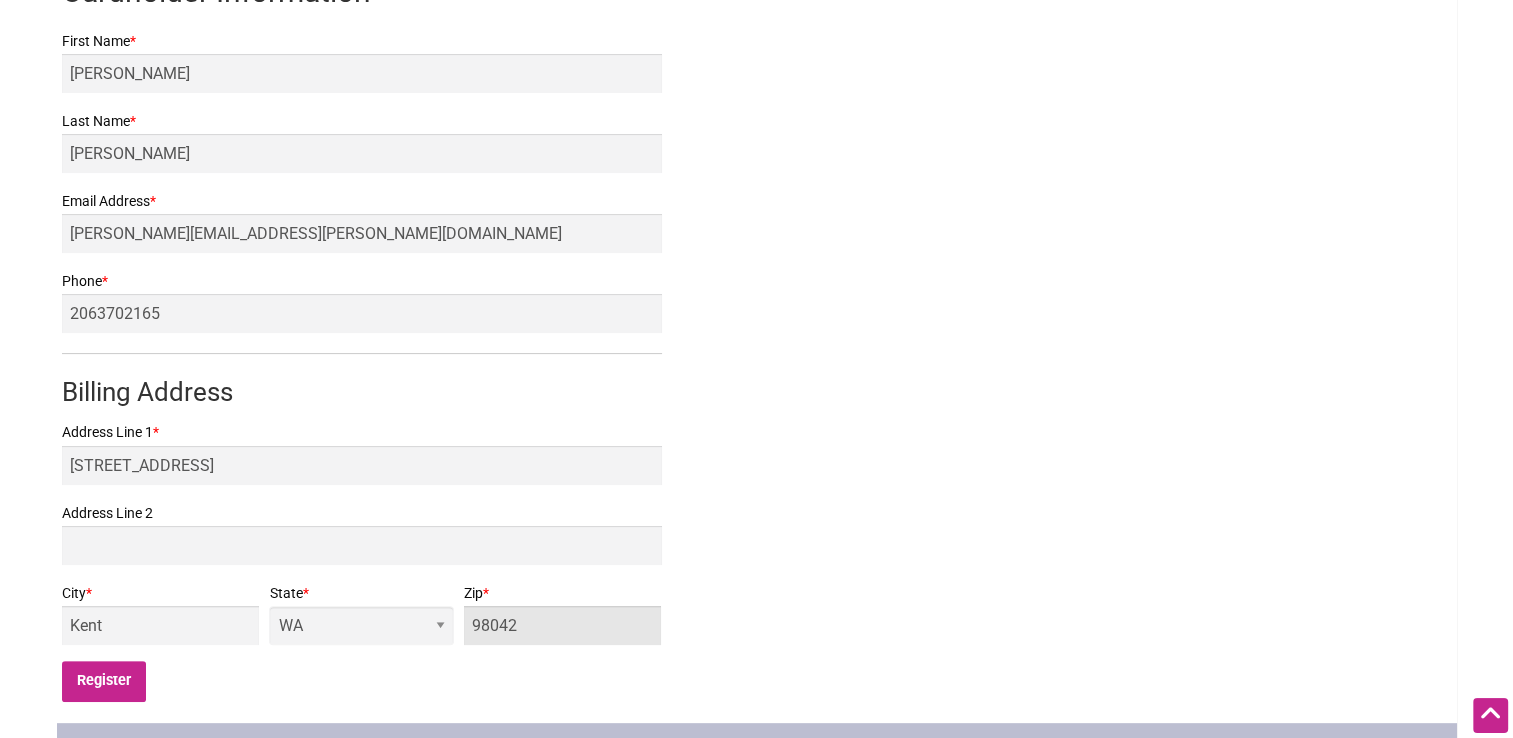 scroll, scrollTop: 419, scrollLeft: 0, axis: vertical 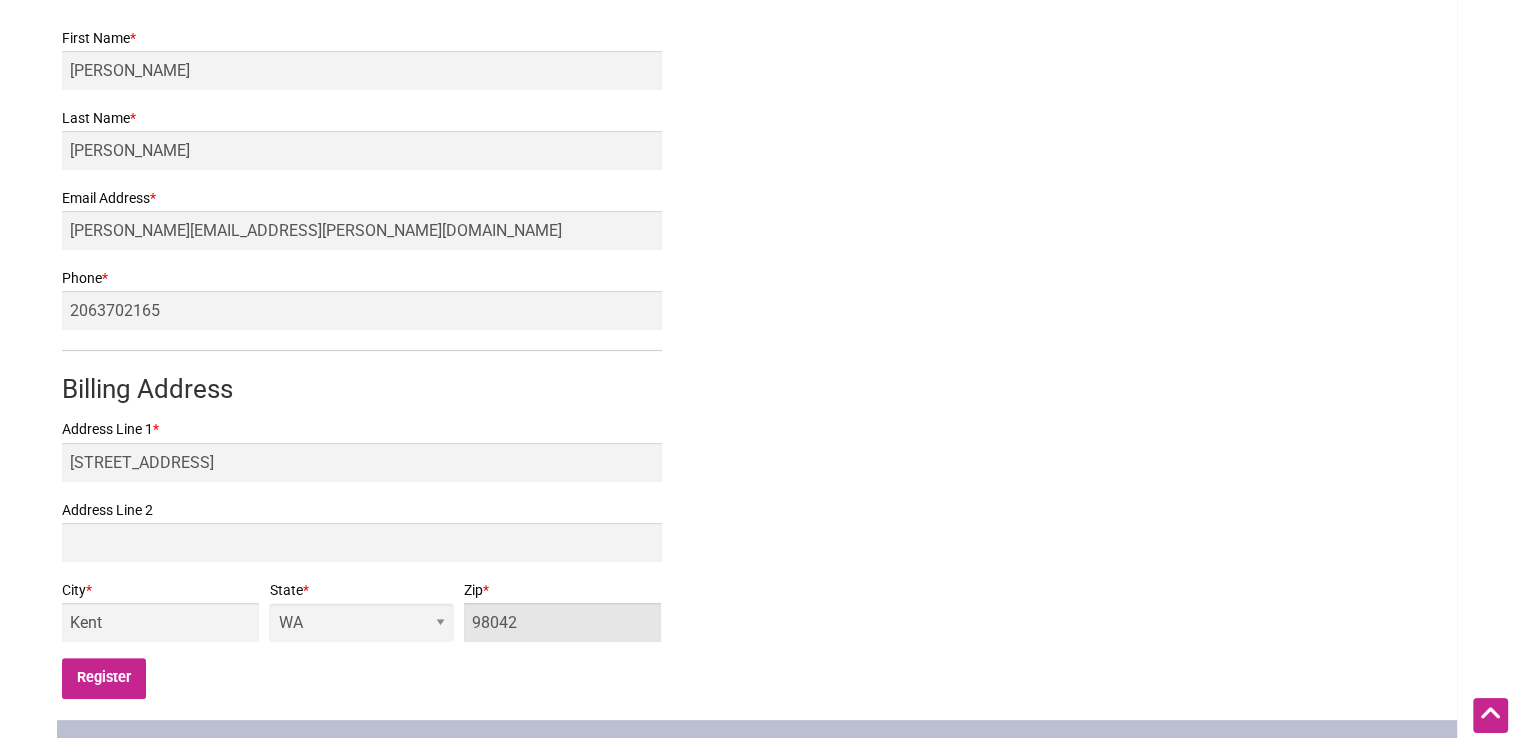 type on "98042" 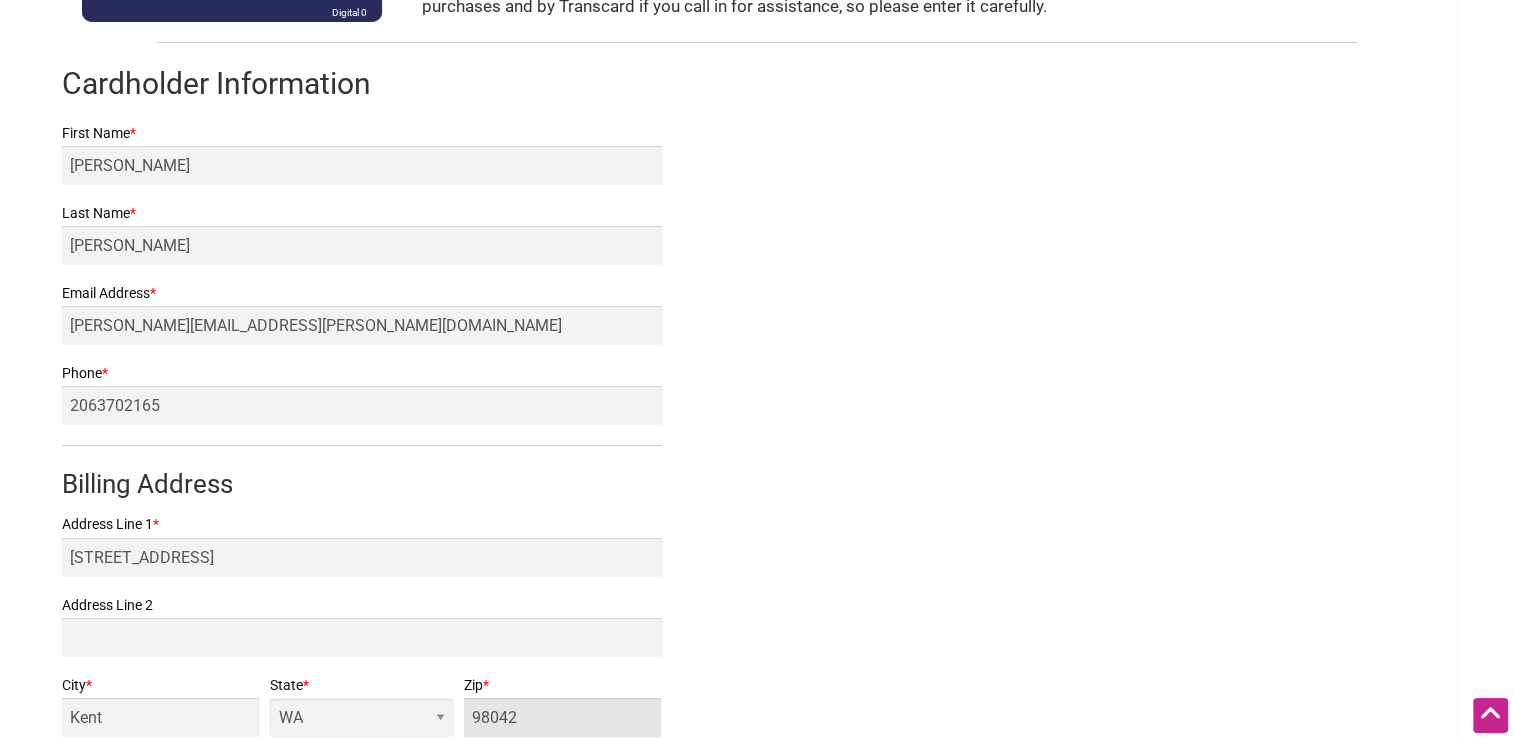 scroll, scrollTop: 331, scrollLeft: 0, axis: vertical 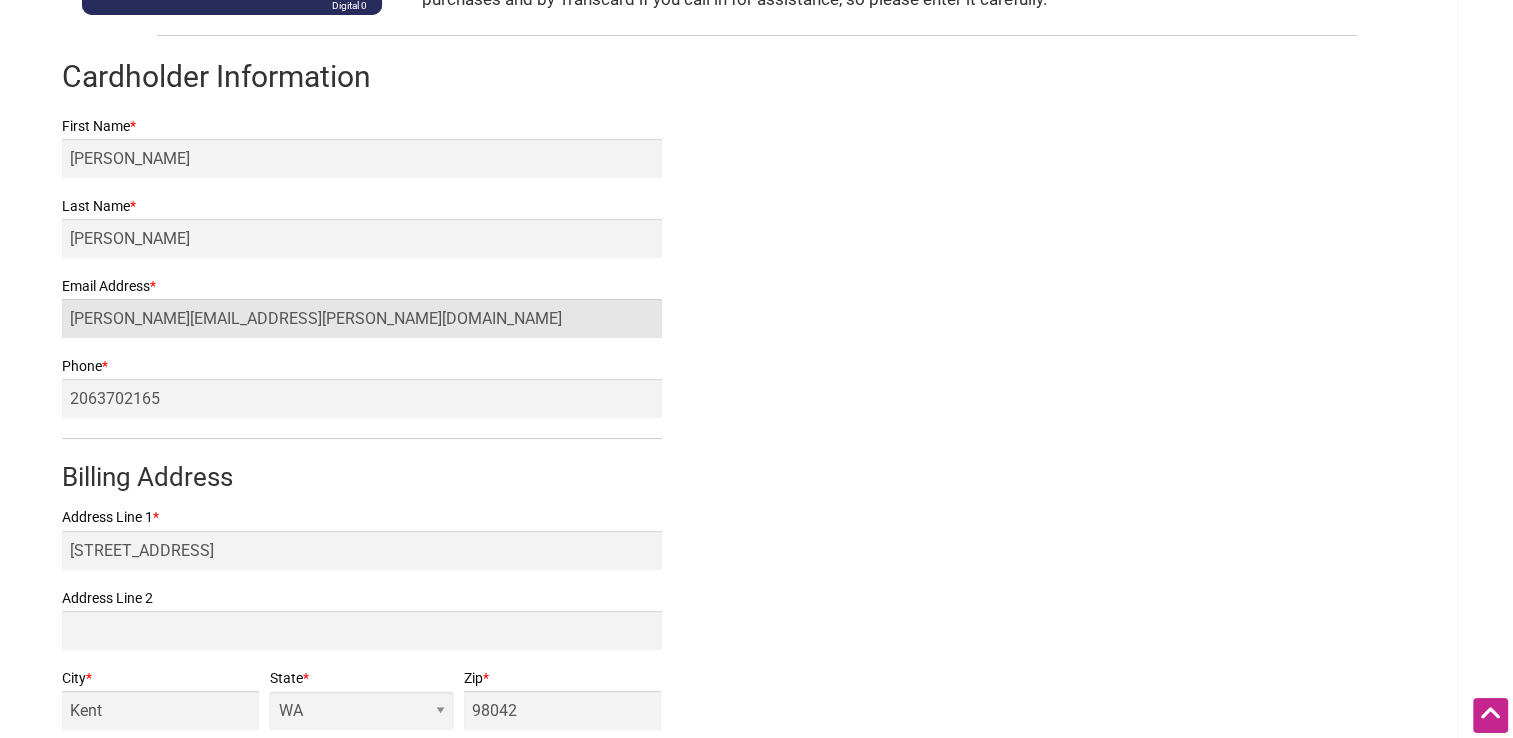 click on "yvette.tran@seattle.gov" at bounding box center [362, 318] 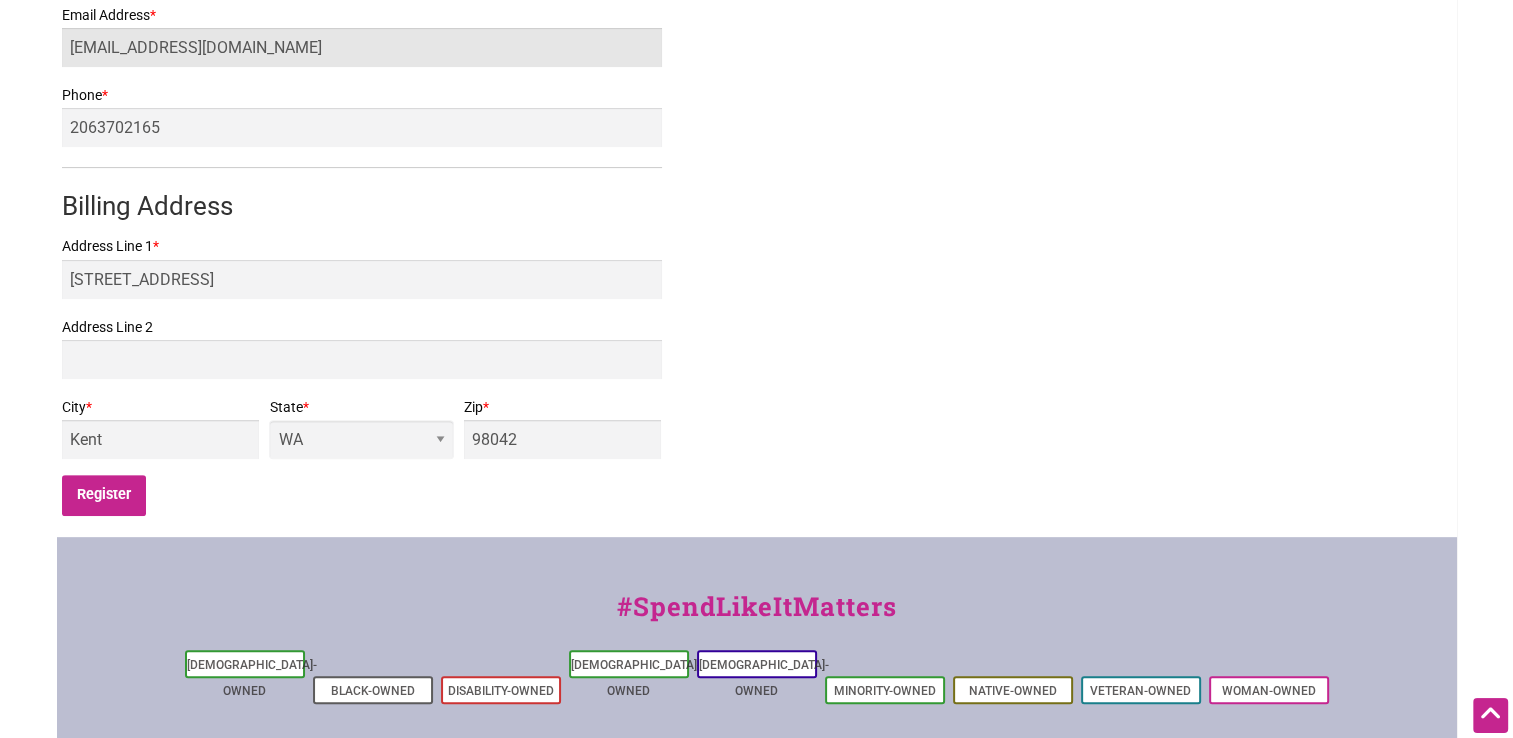 scroll, scrollTop: 612, scrollLeft: 0, axis: vertical 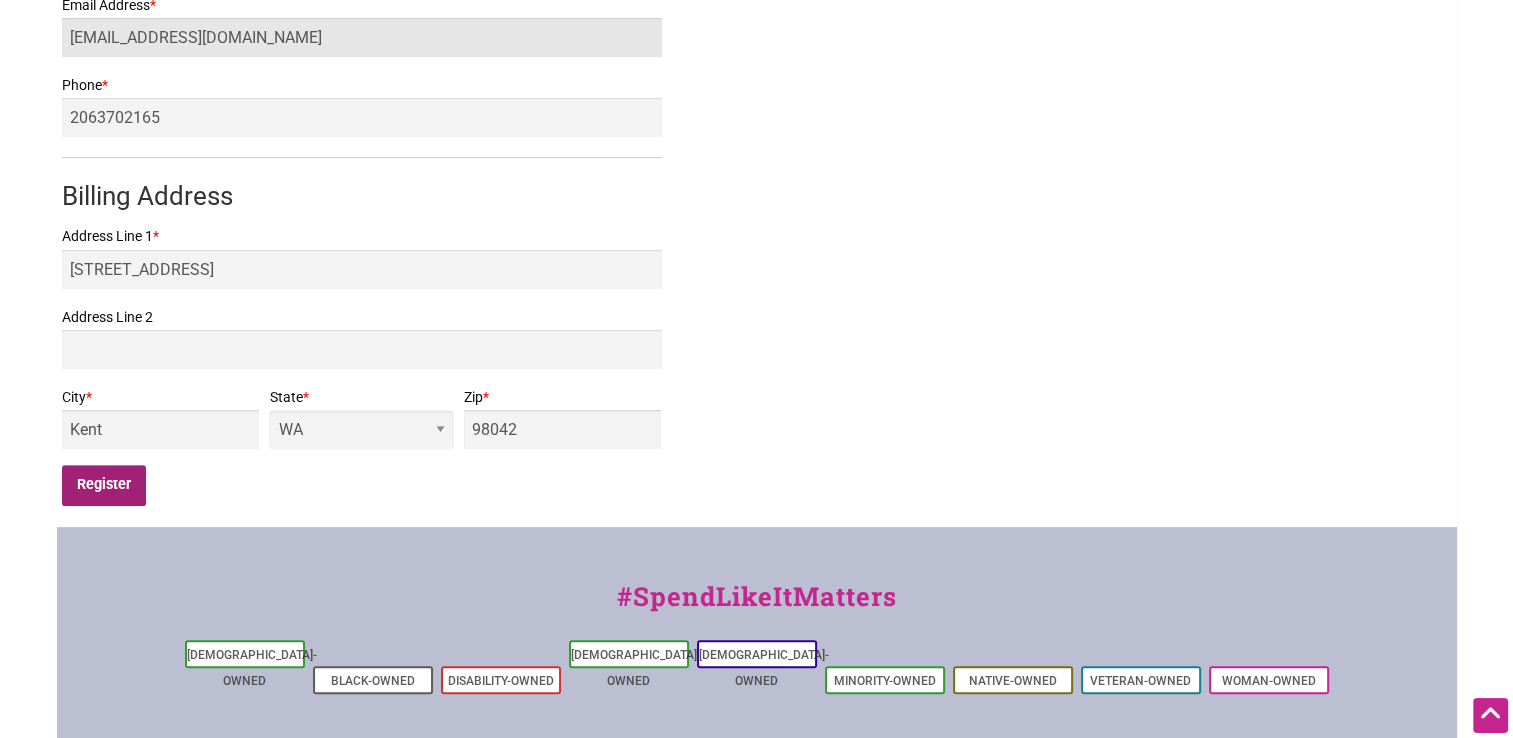 type on "yvettewtran@gmail.com" 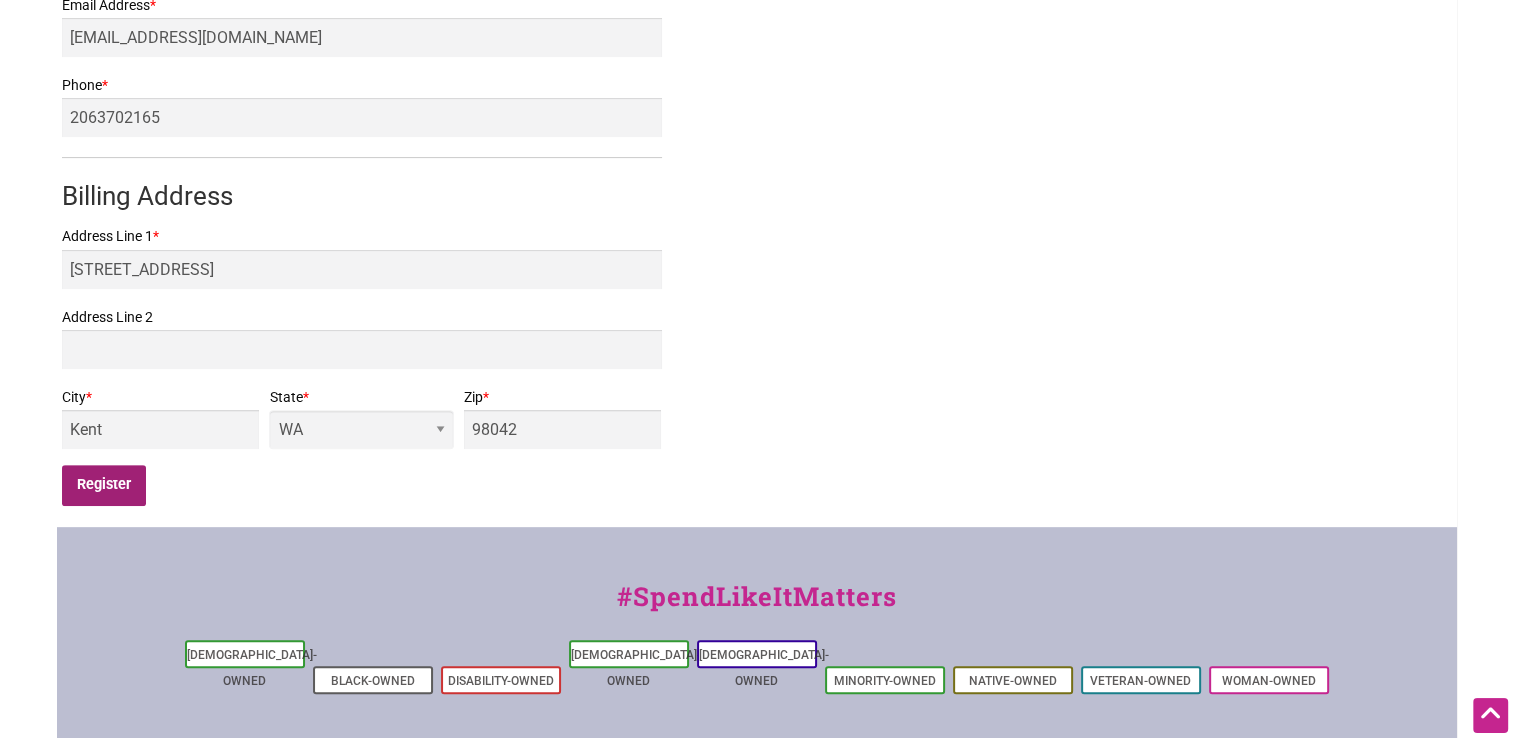 click on "Register" at bounding box center (104, 485) 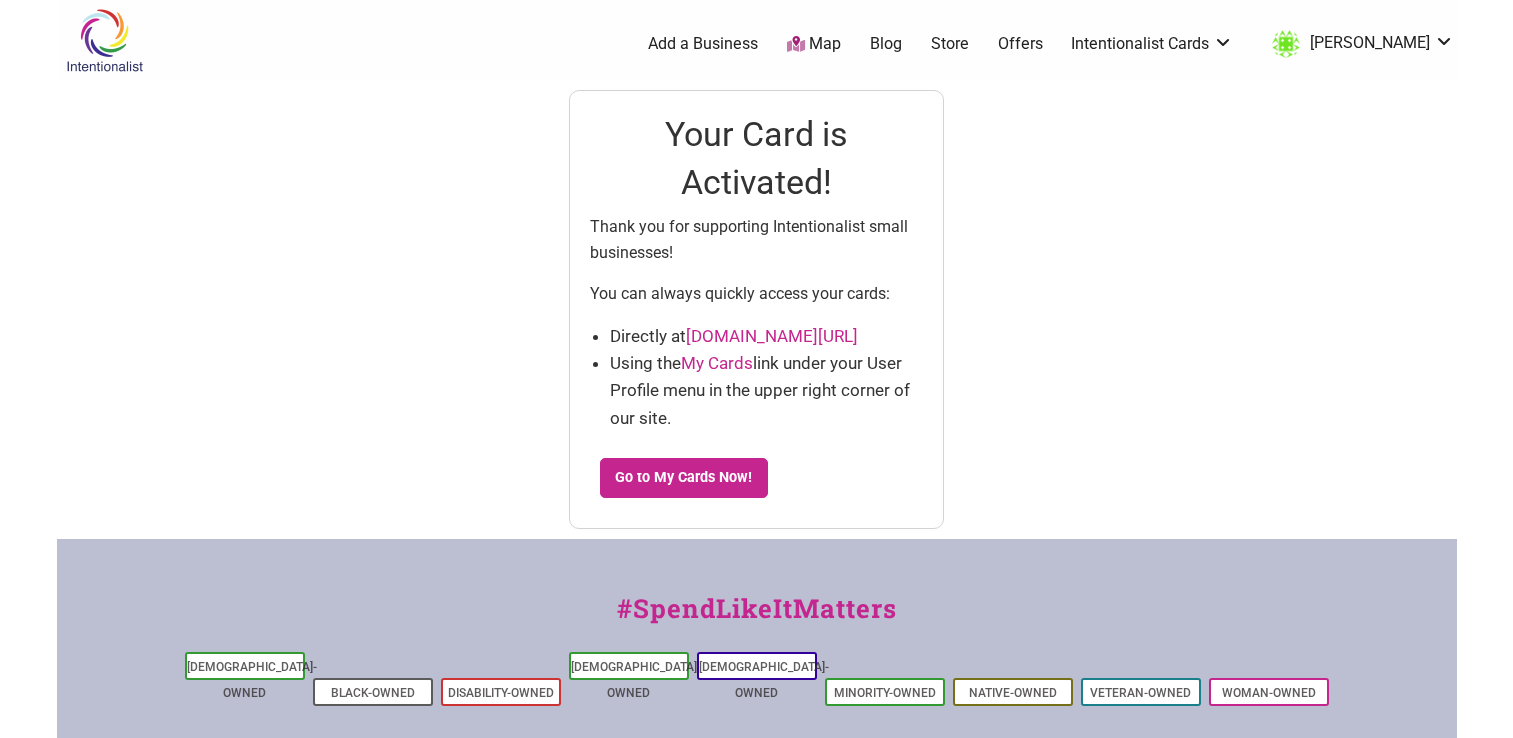 scroll, scrollTop: 0, scrollLeft: 0, axis: both 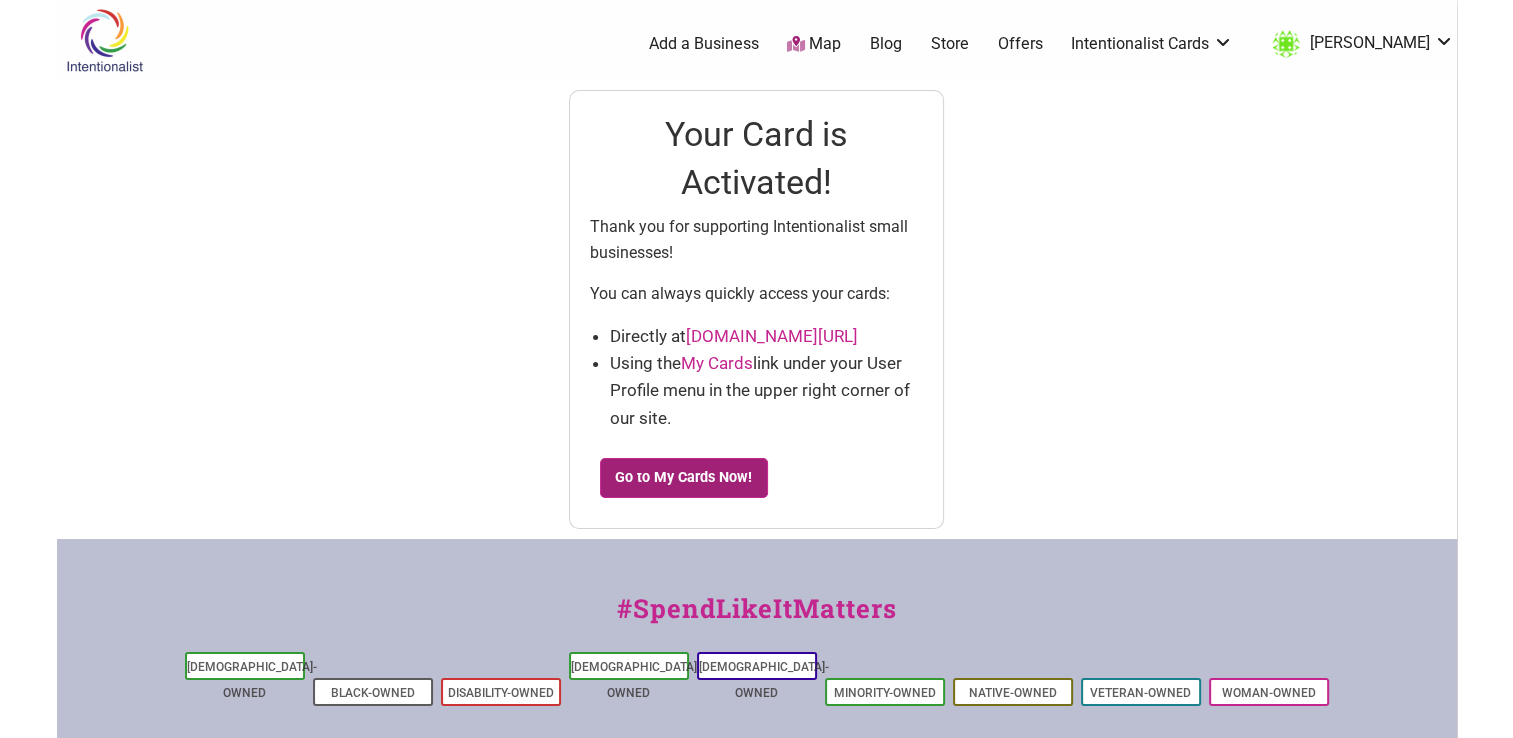 click on "Go to My Cards Now!" at bounding box center [684, 478] 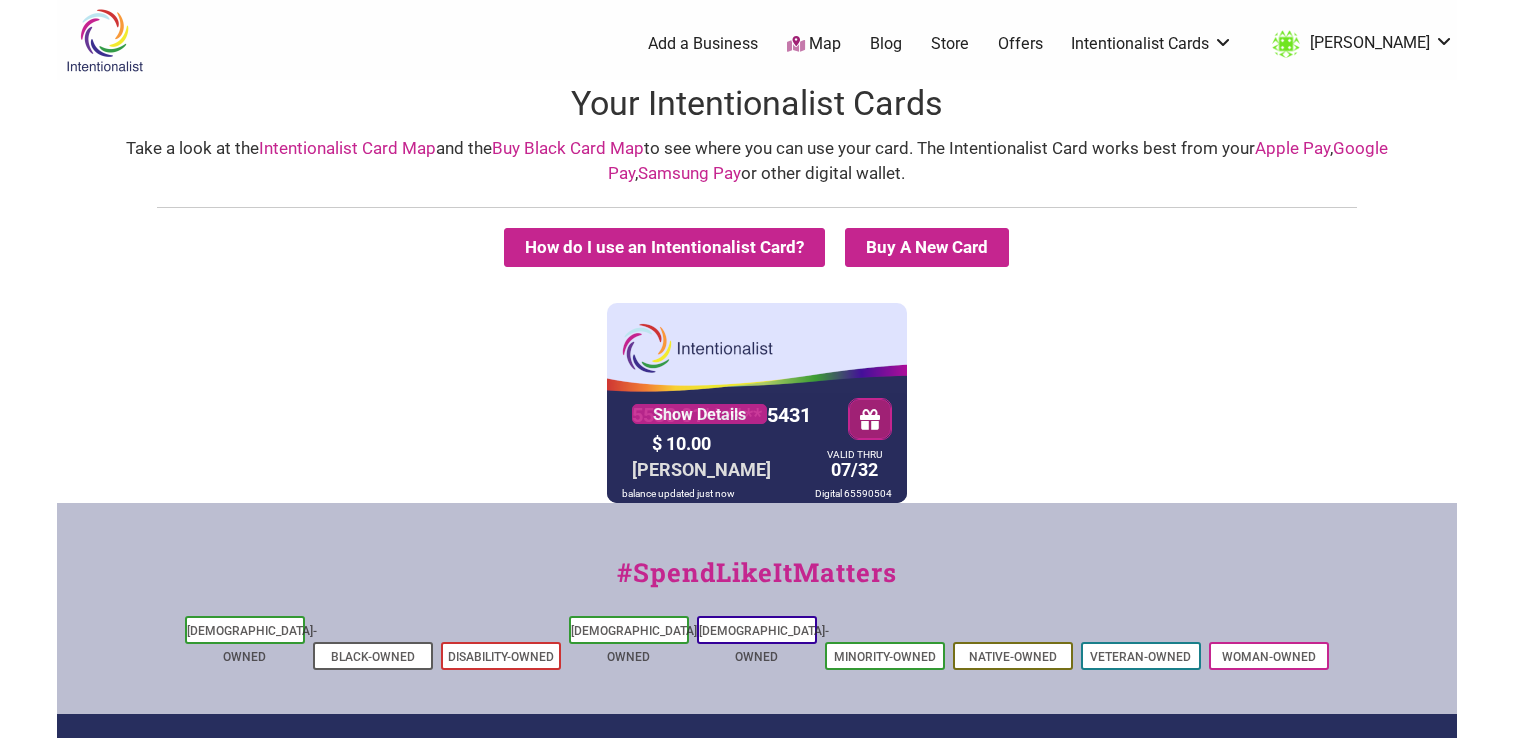 scroll, scrollTop: 0, scrollLeft: 0, axis: both 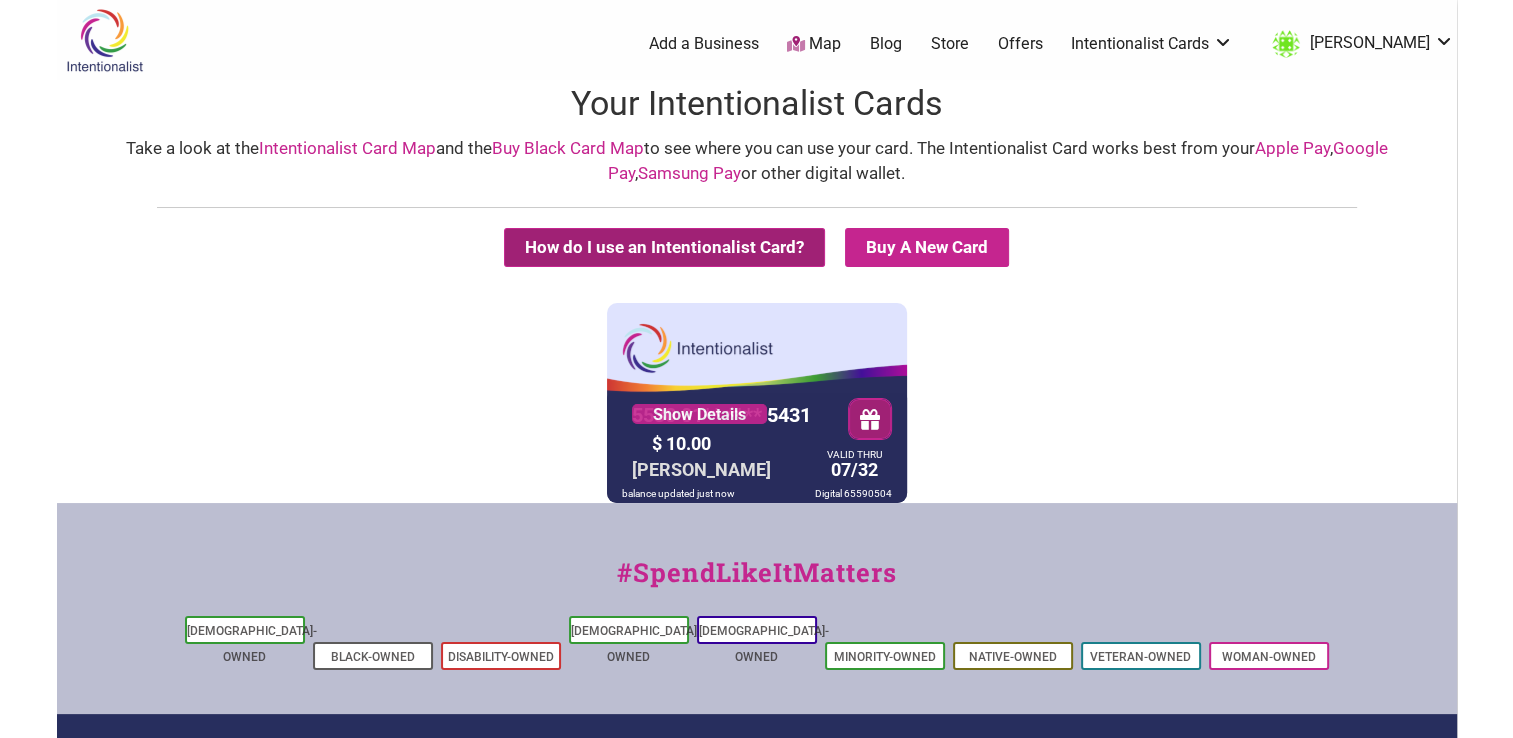 click on "How do I use an Intentionalist Card?" at bounding box center (664, 247) 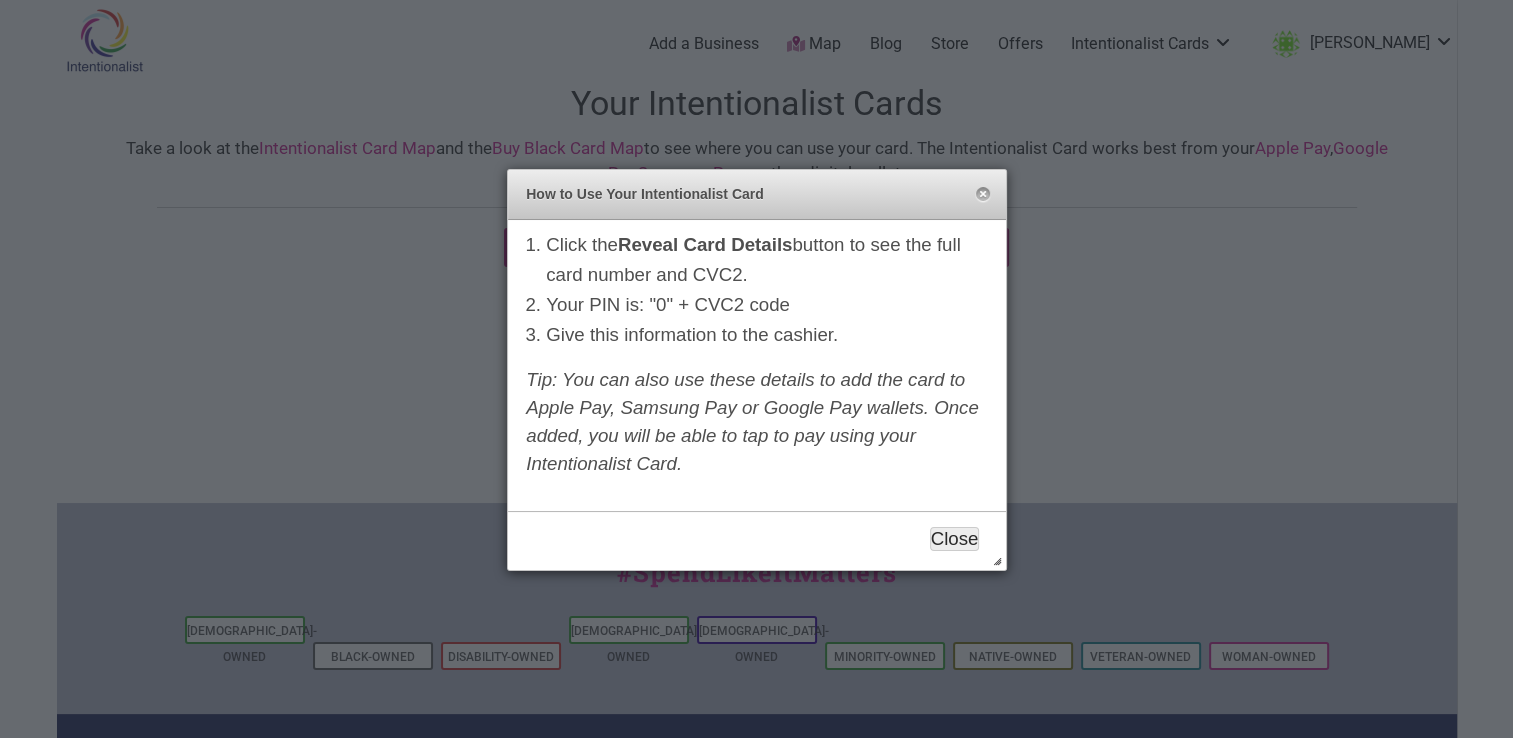 click on "Close" at bounding box center (955, 539) 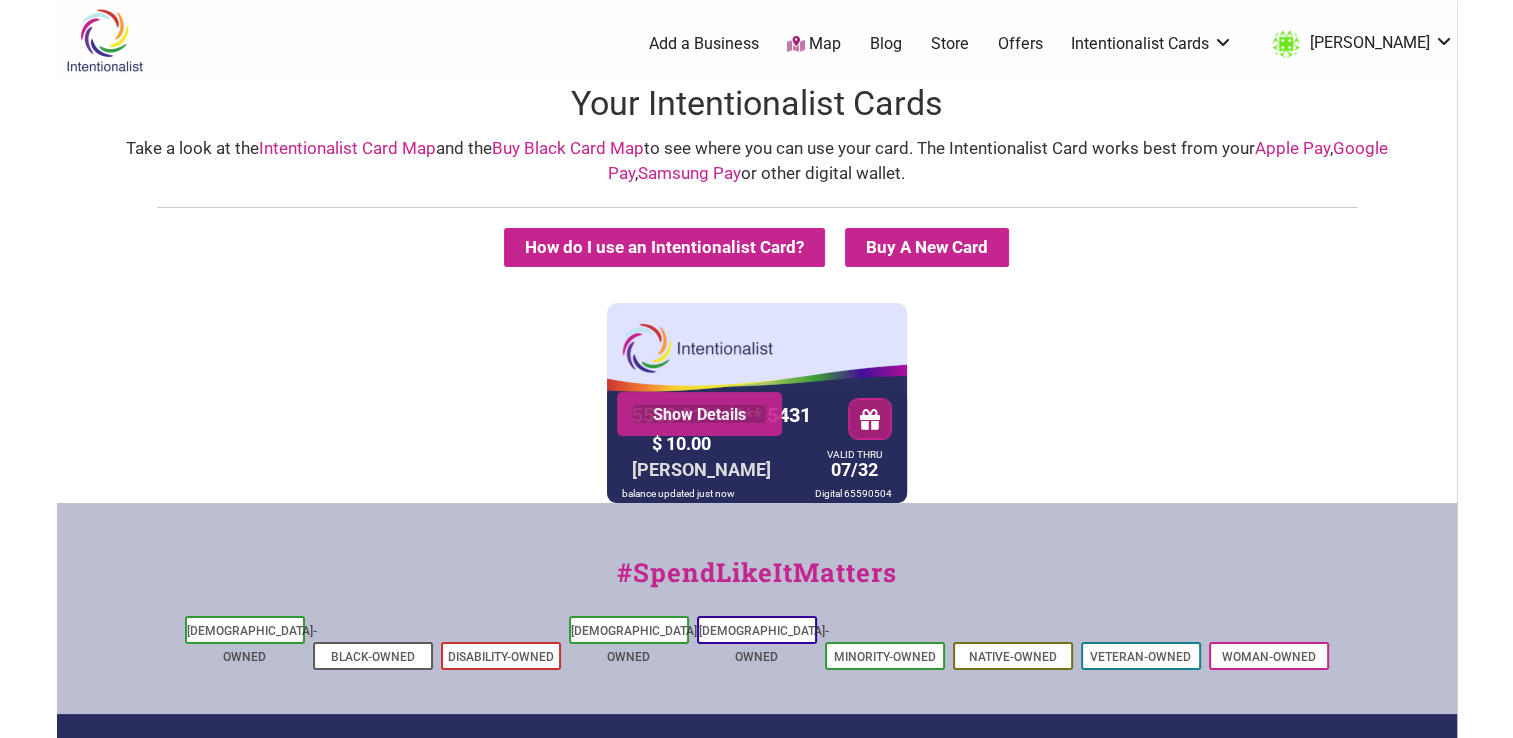click on "Show Details" at bounding box center [699, 414] 